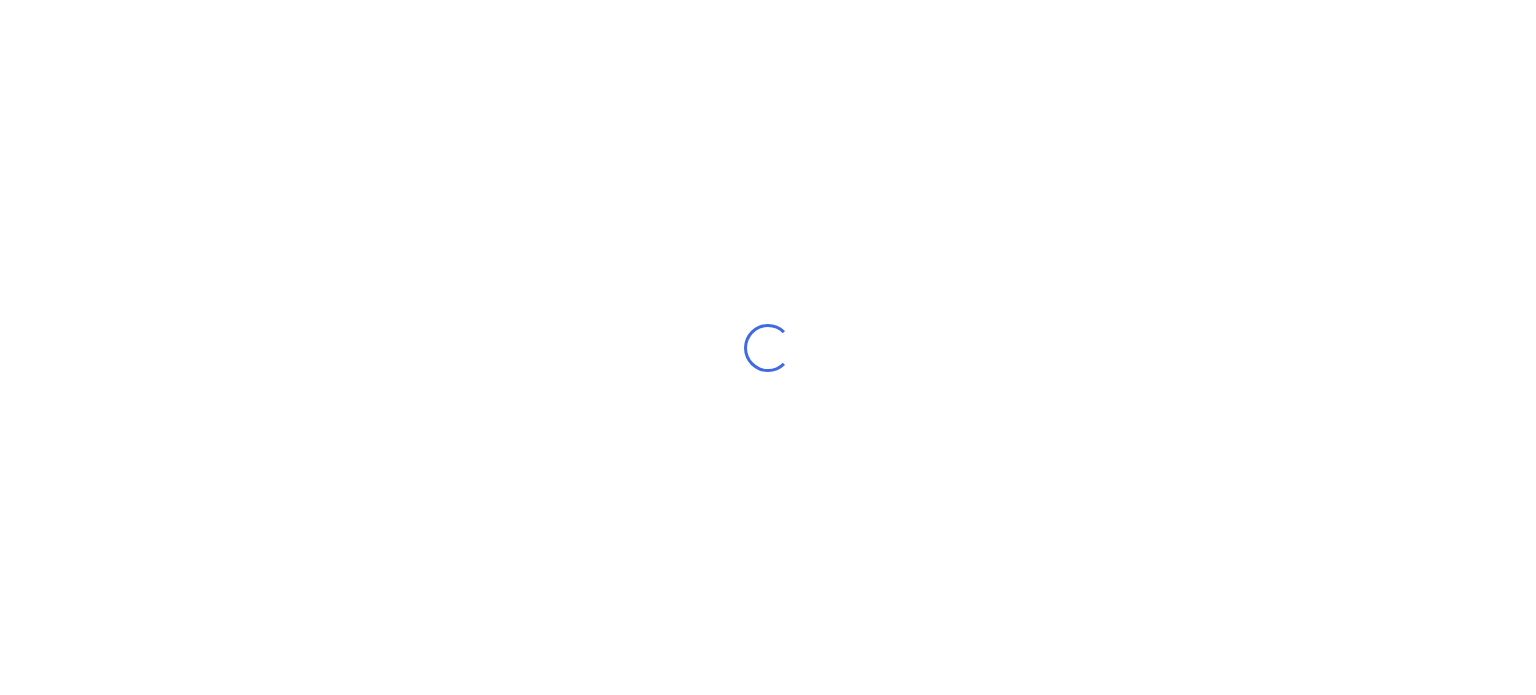 scroll, scrollTop: 0, scrollLeft: 0, axis: both 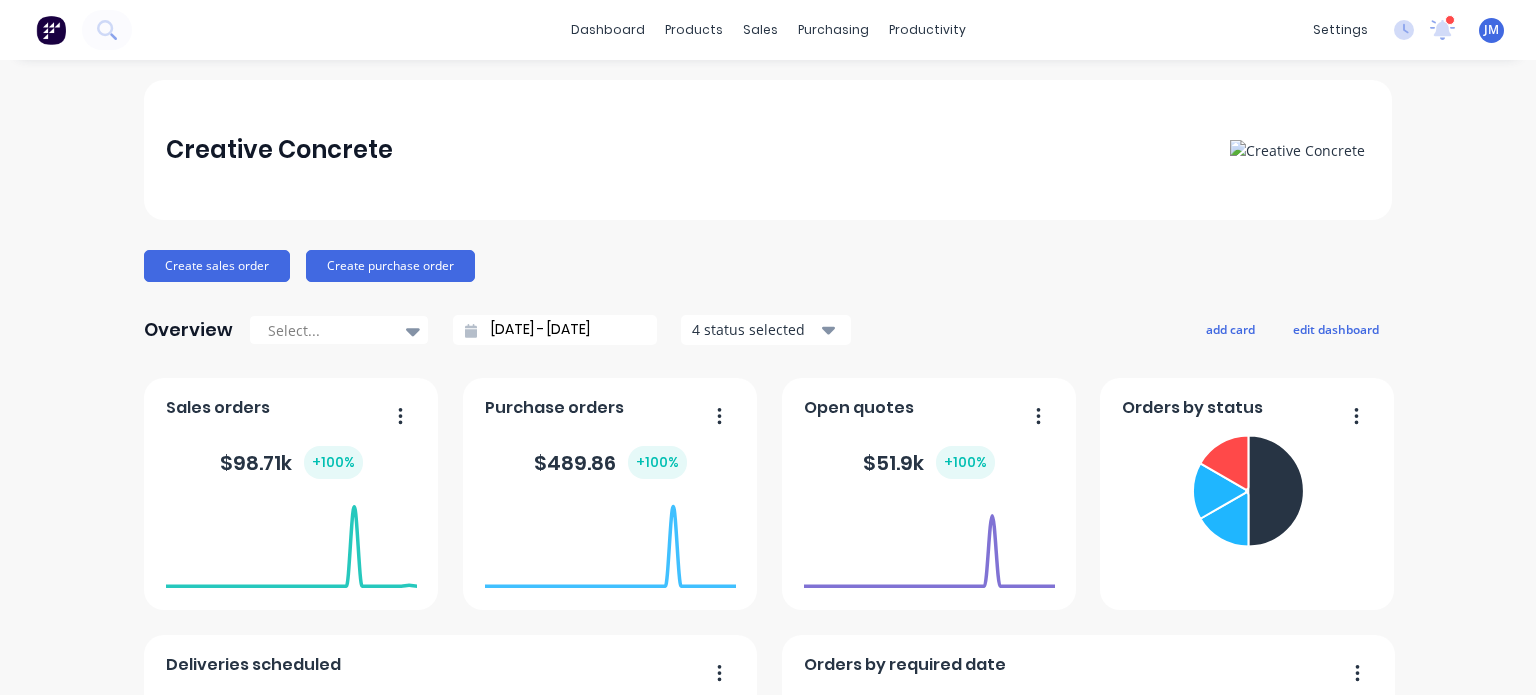 click on "settings 1 new notifications [PERSON_NAME] all as read [PERSON_NAME]  mentioned you in a message Apex Decor Order  # 12 09:47am [DATE]   JM Creative Concrete [PERSON_NAME] Administrator Profile Sign out" at bounding box center [1419, 30] 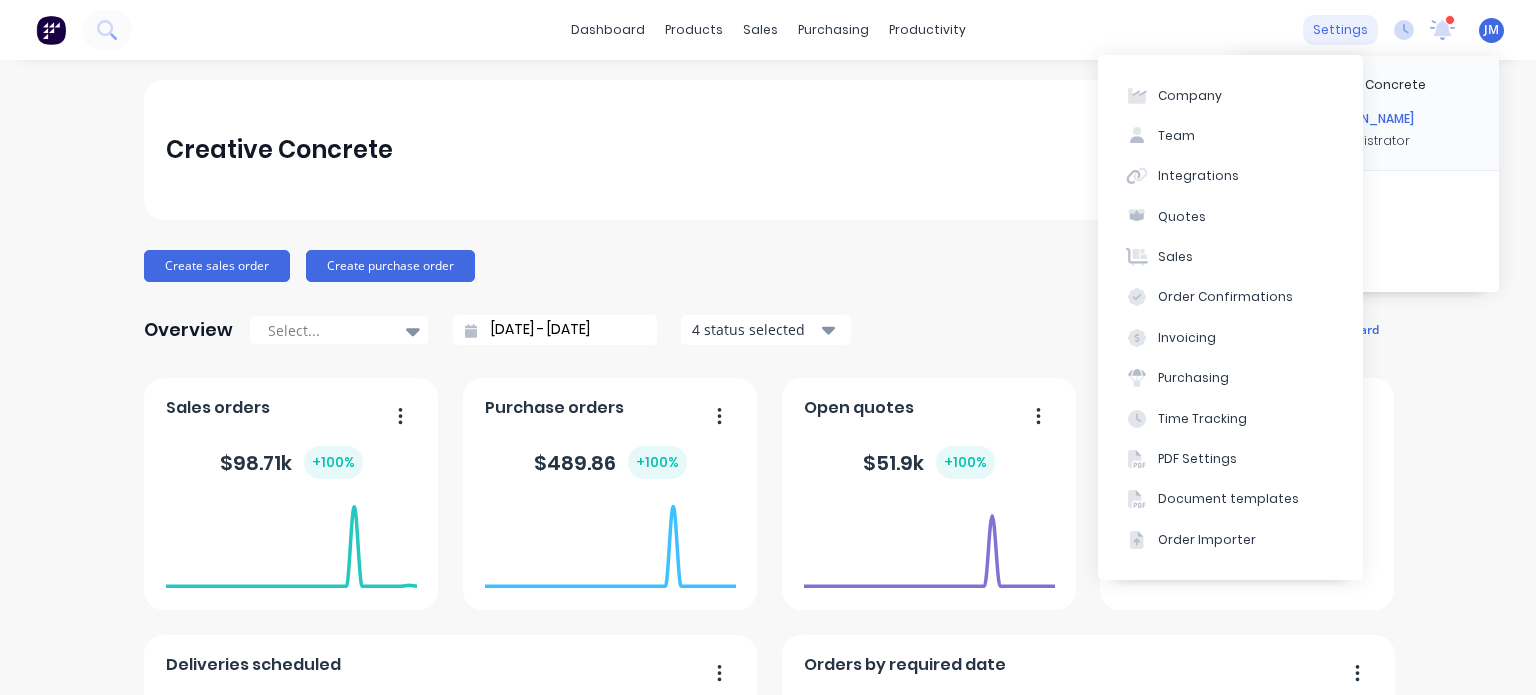 click on "settings" at bounding box center (1340, 30) 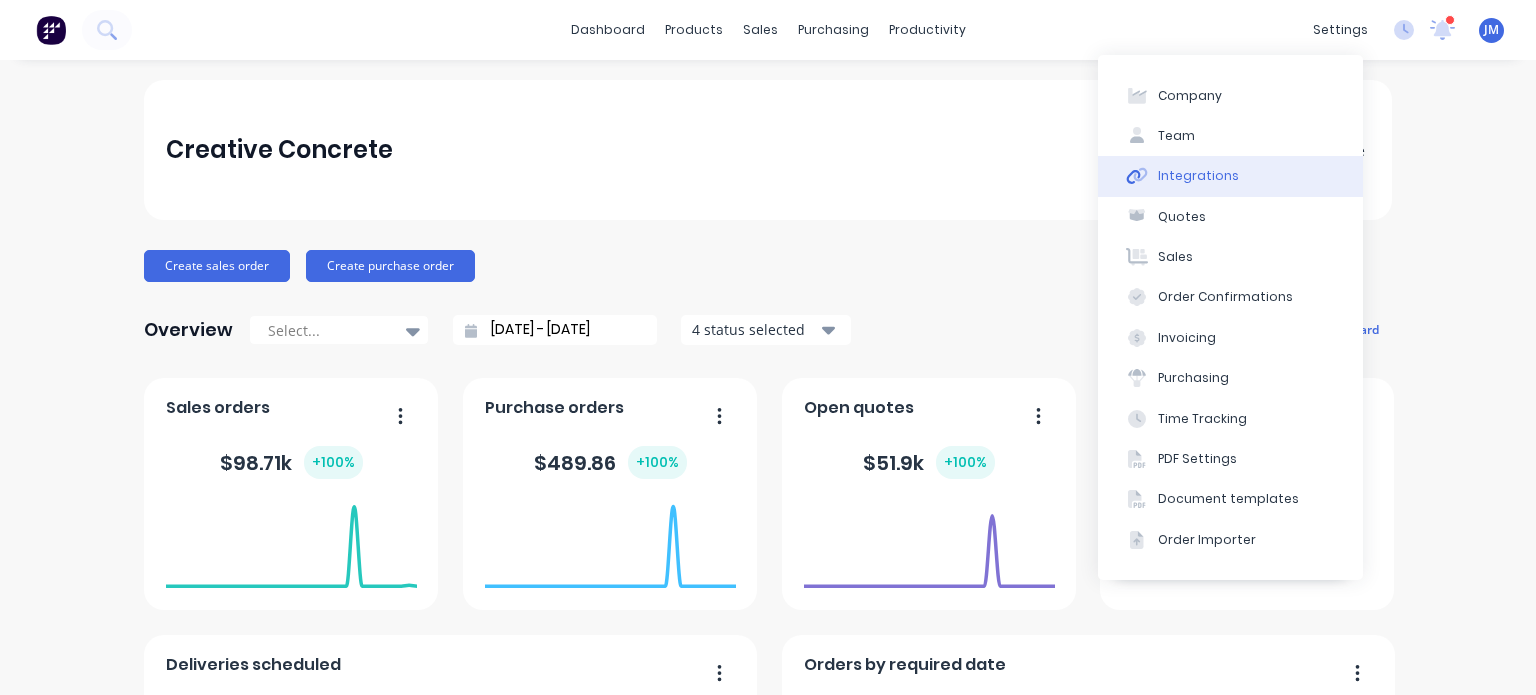 click on "Integrations" at bounding box center [1198, 176] 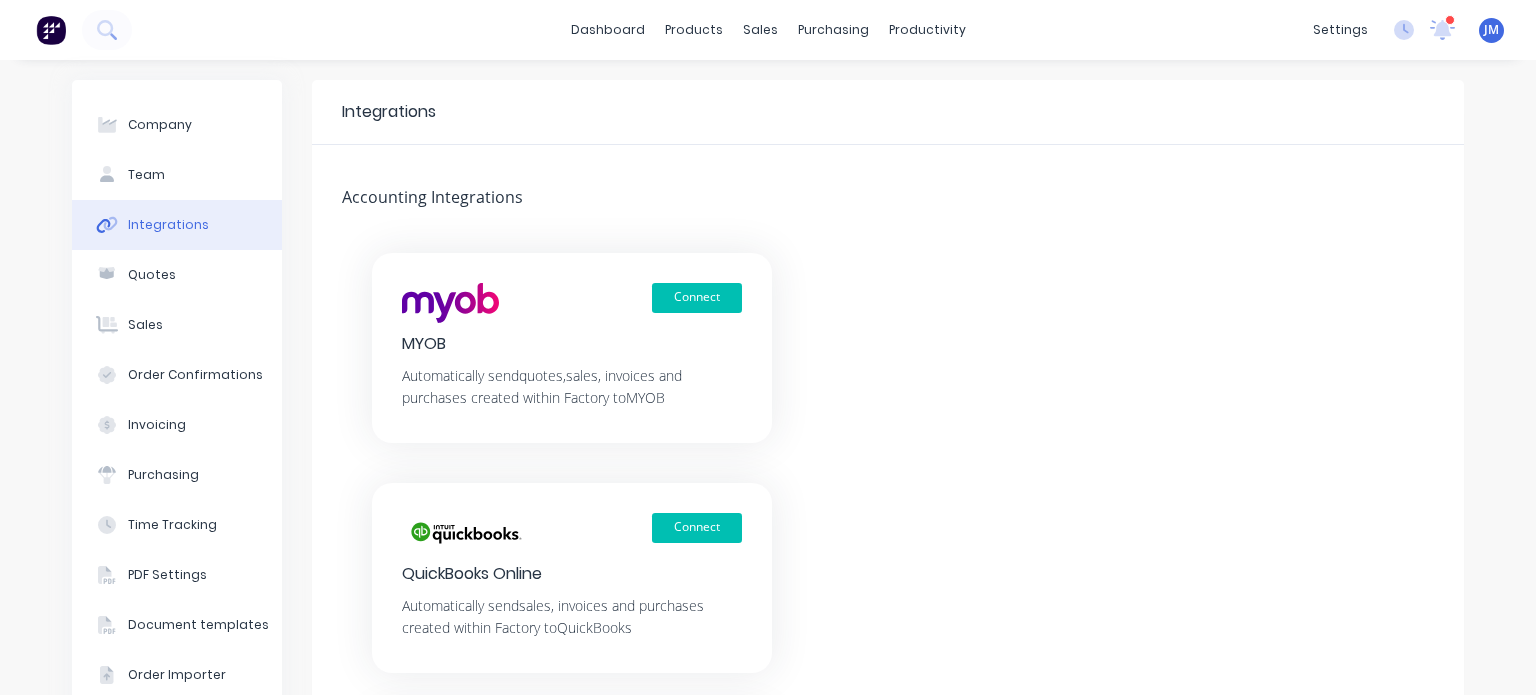 scroll, scrollTop: 328, scrollLeft: 0, axis: vertical 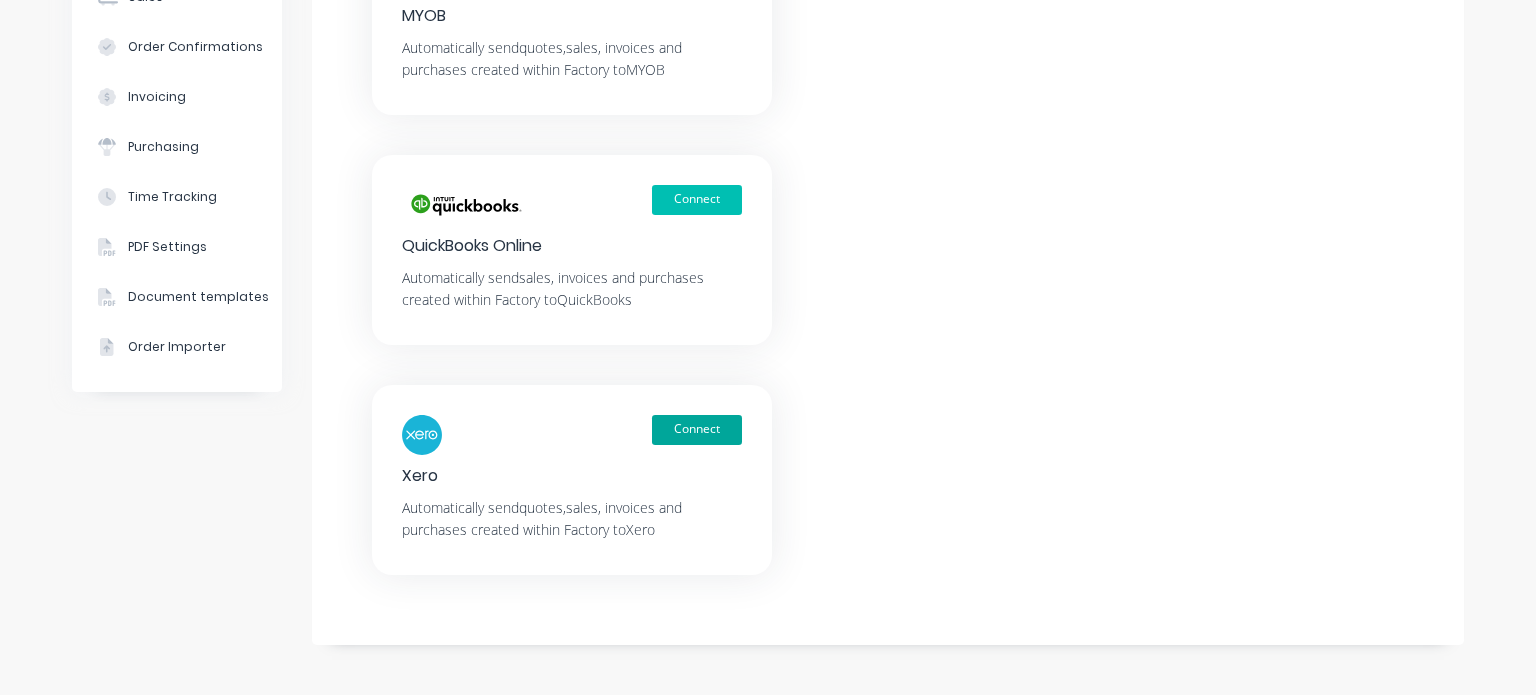 click on "Connect" at bounding box center (697, 430) 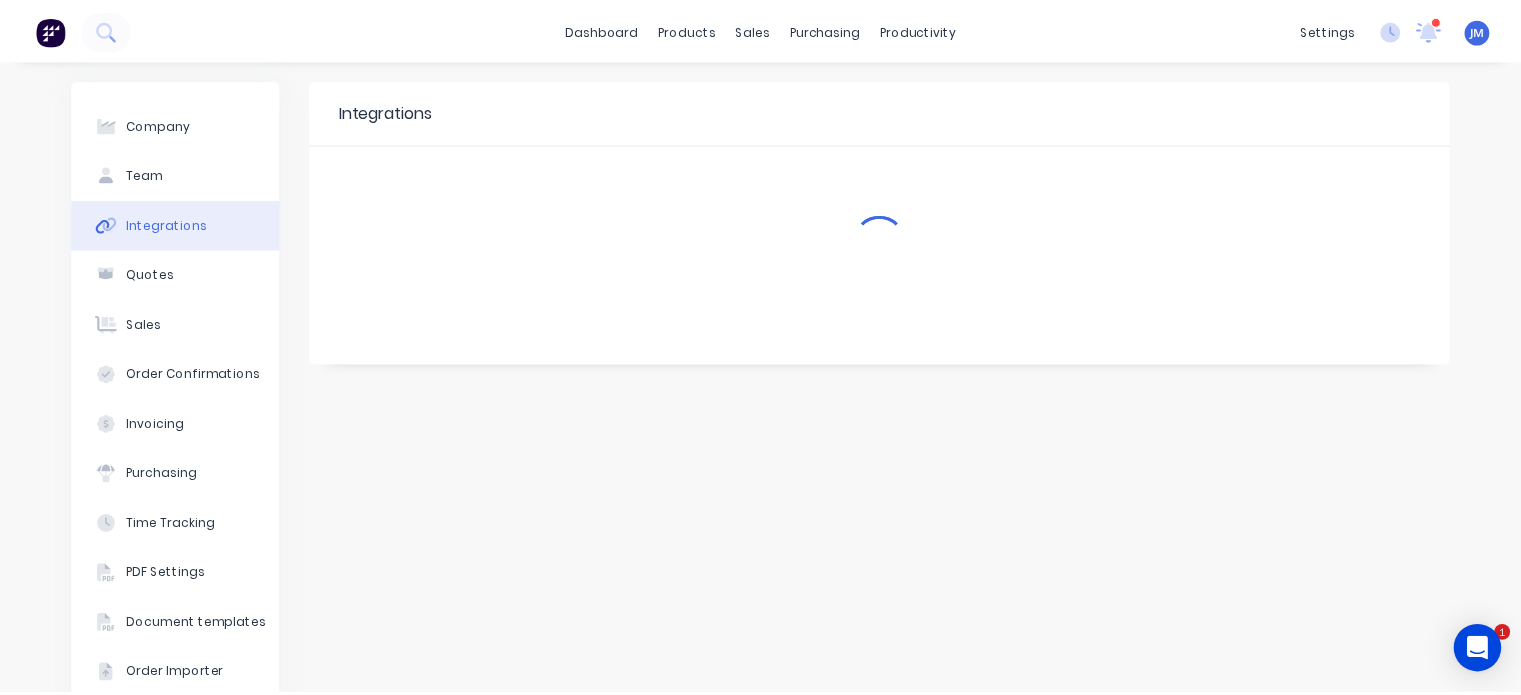 scroll, scrollTop: 0, scrollLeft: 0, axis: both 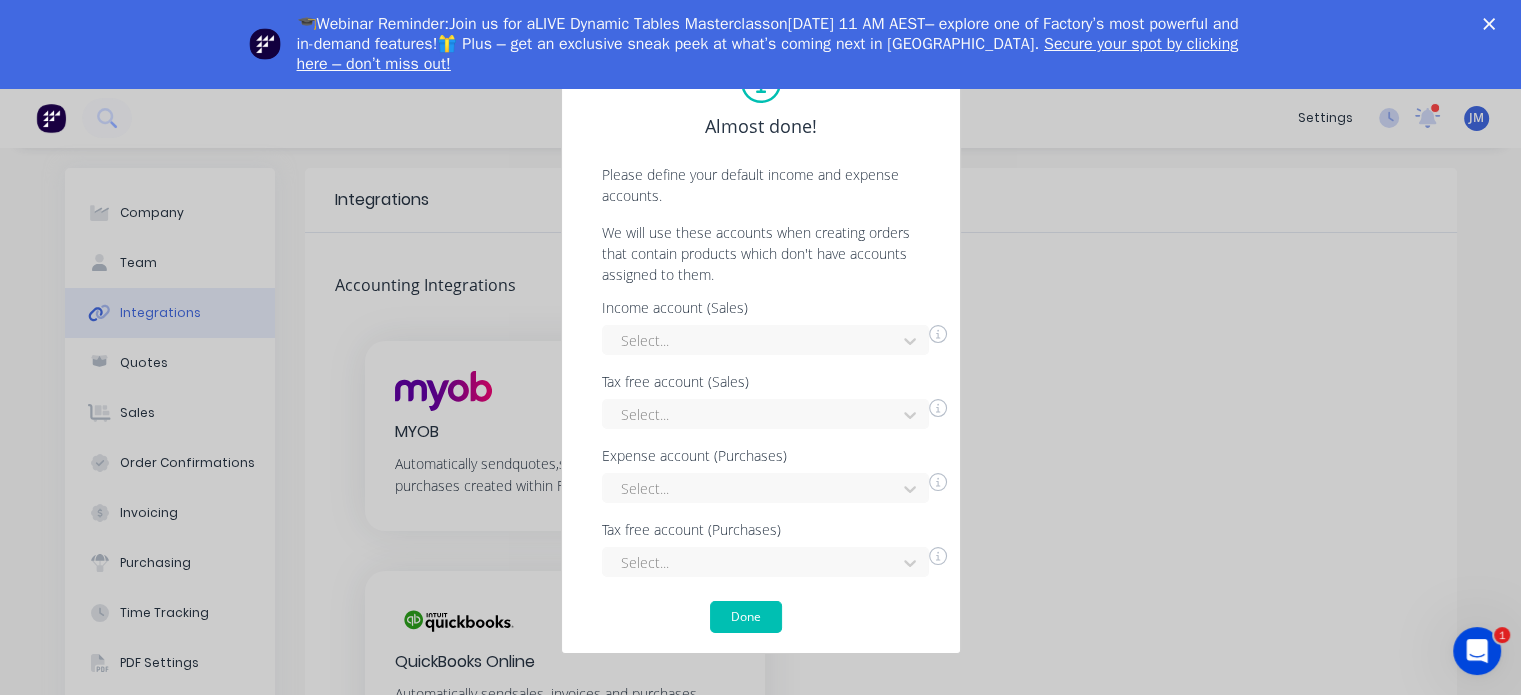 click 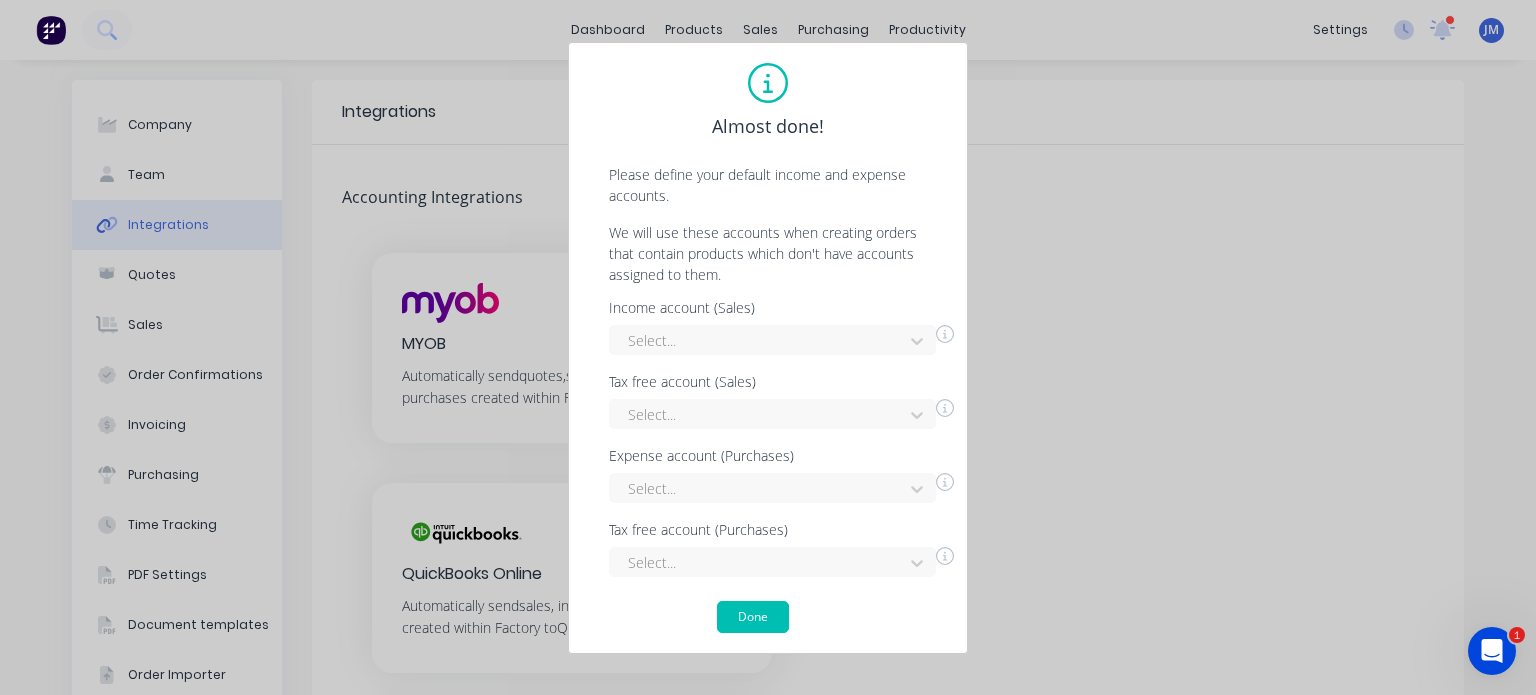 click on "Select..." at bounding box center (781, 337) 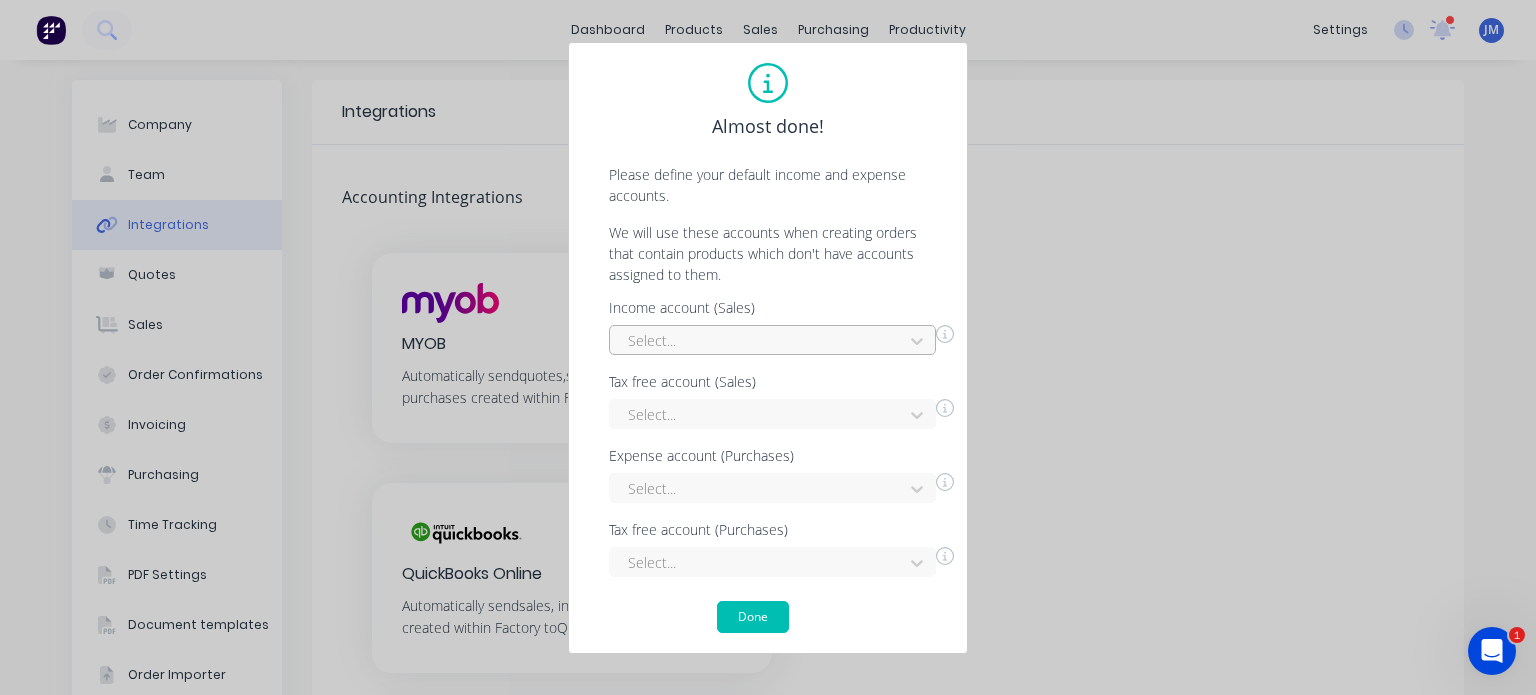 click at bounding box center [759, 340] 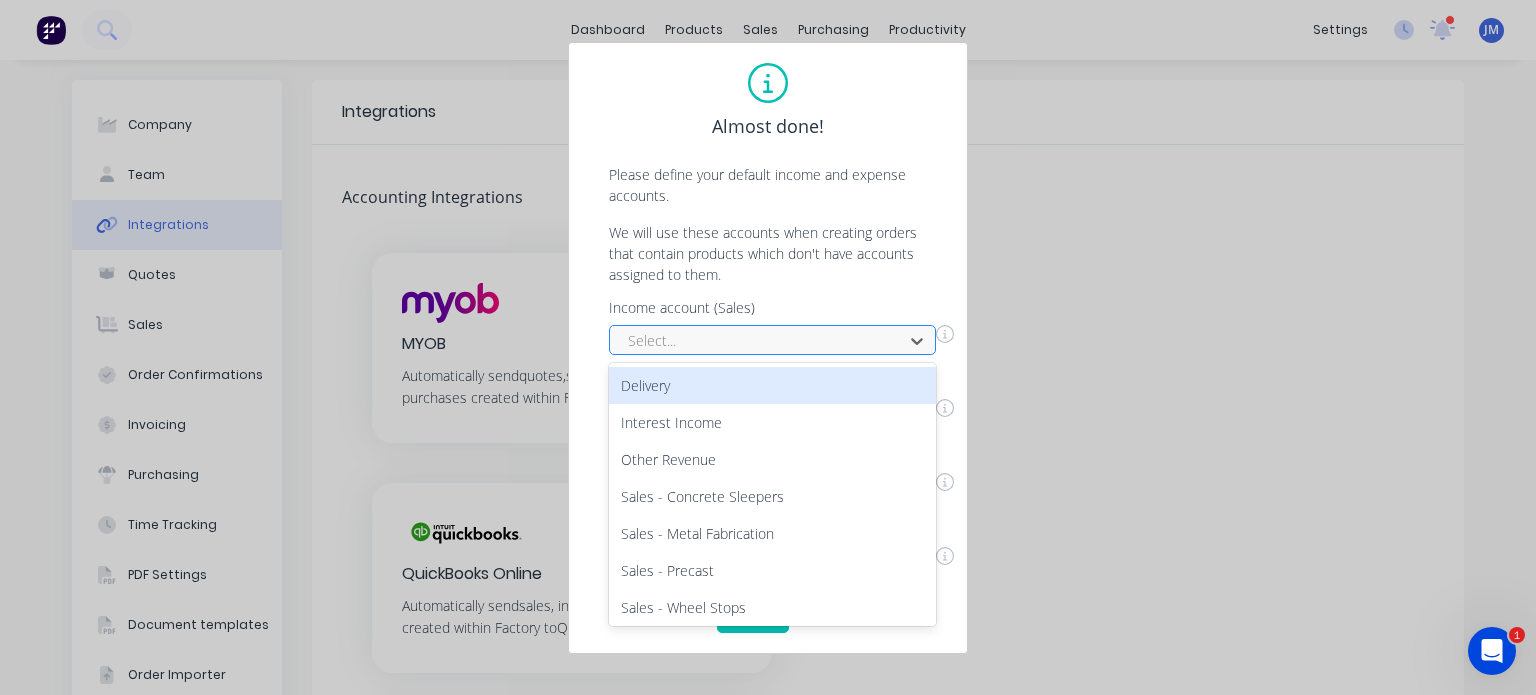 scroll, scrollTop: 0, scrollLeft: 0, axis: both 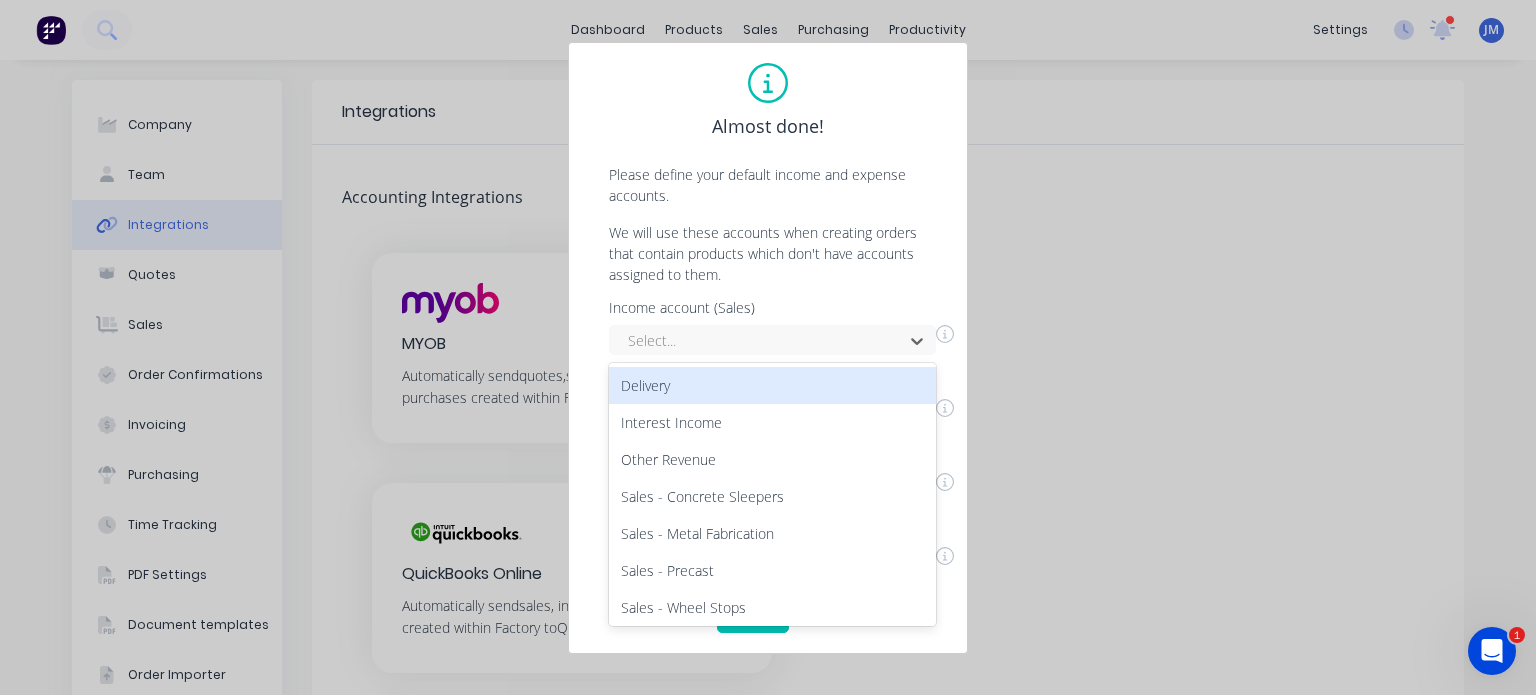 click on "We will use these accounts when creating orders that contain products which don't have accounts assigned to them." at bounding box center (768, 253) 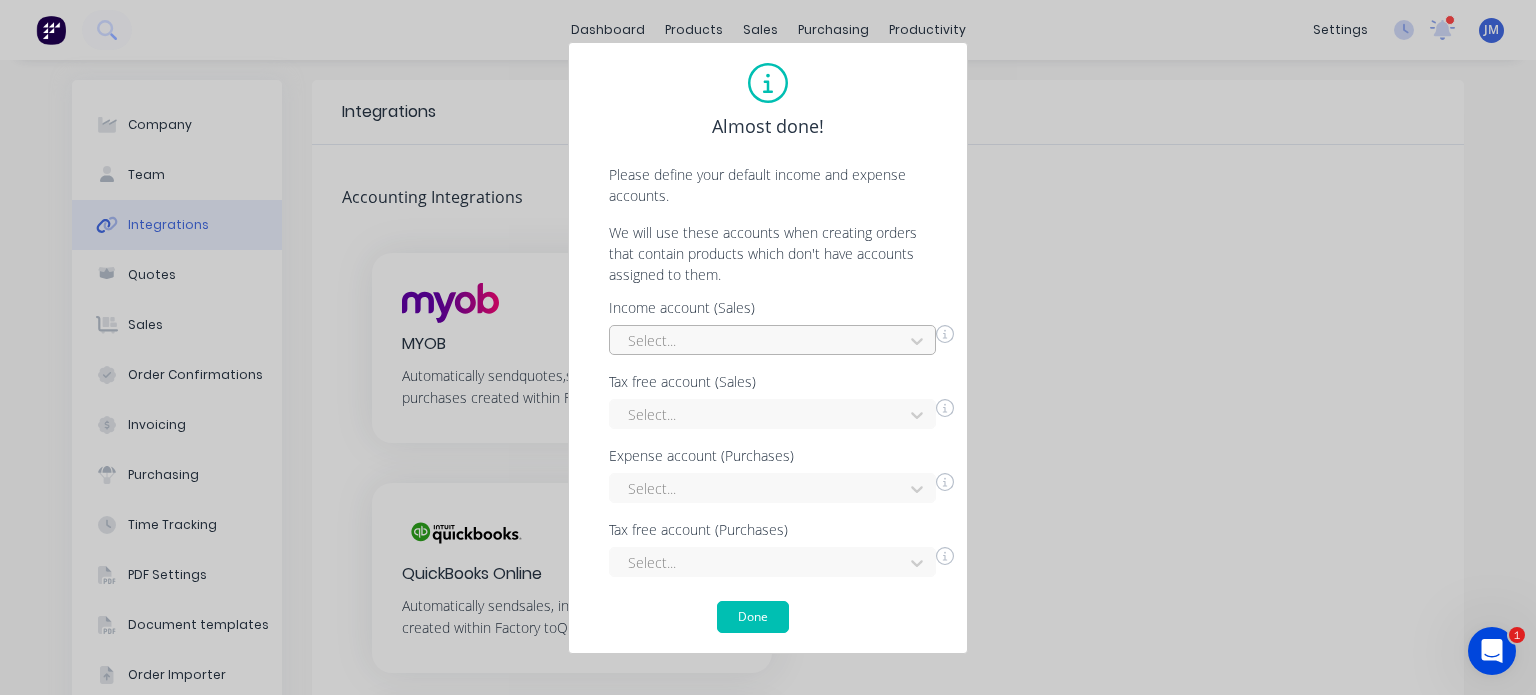click at bounding box center (759, 340) 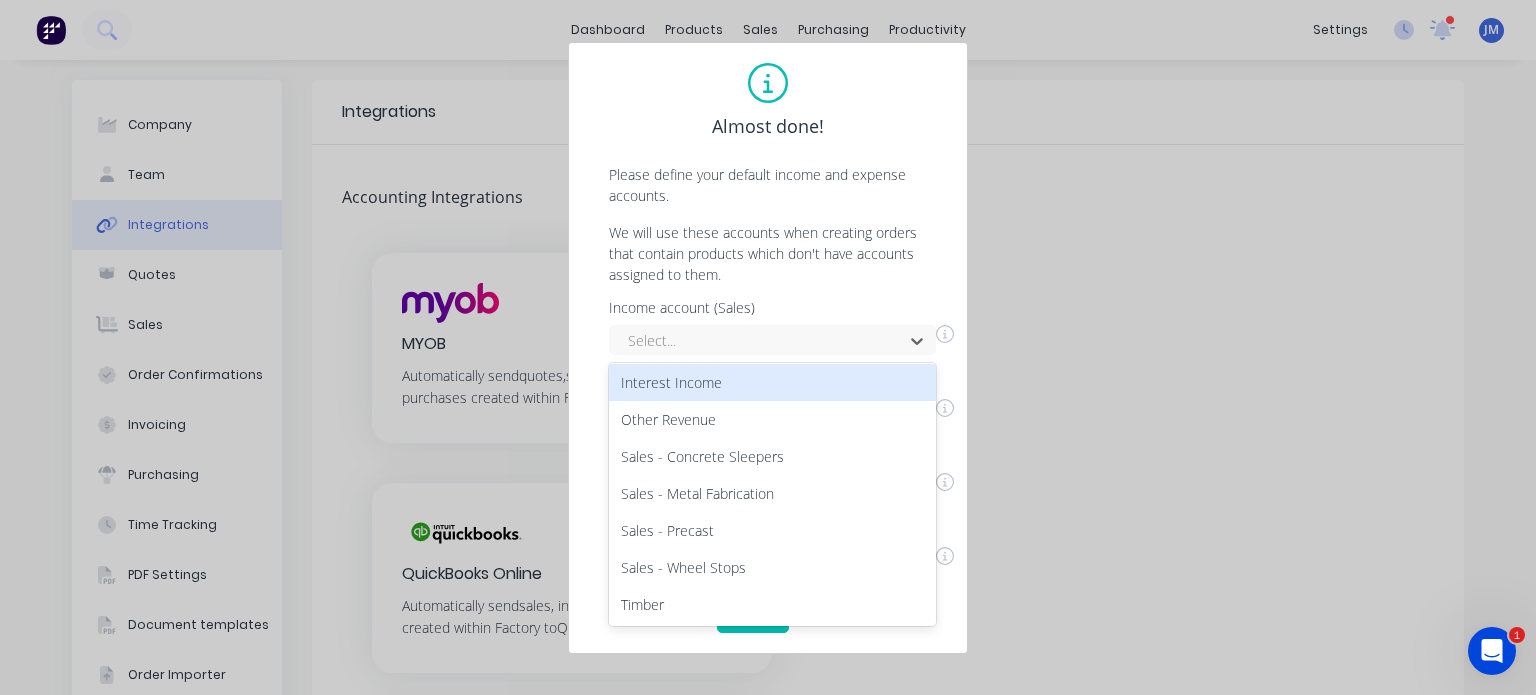 scroll, scrollTop: 40, scrollLeft: 0, axis: vertical 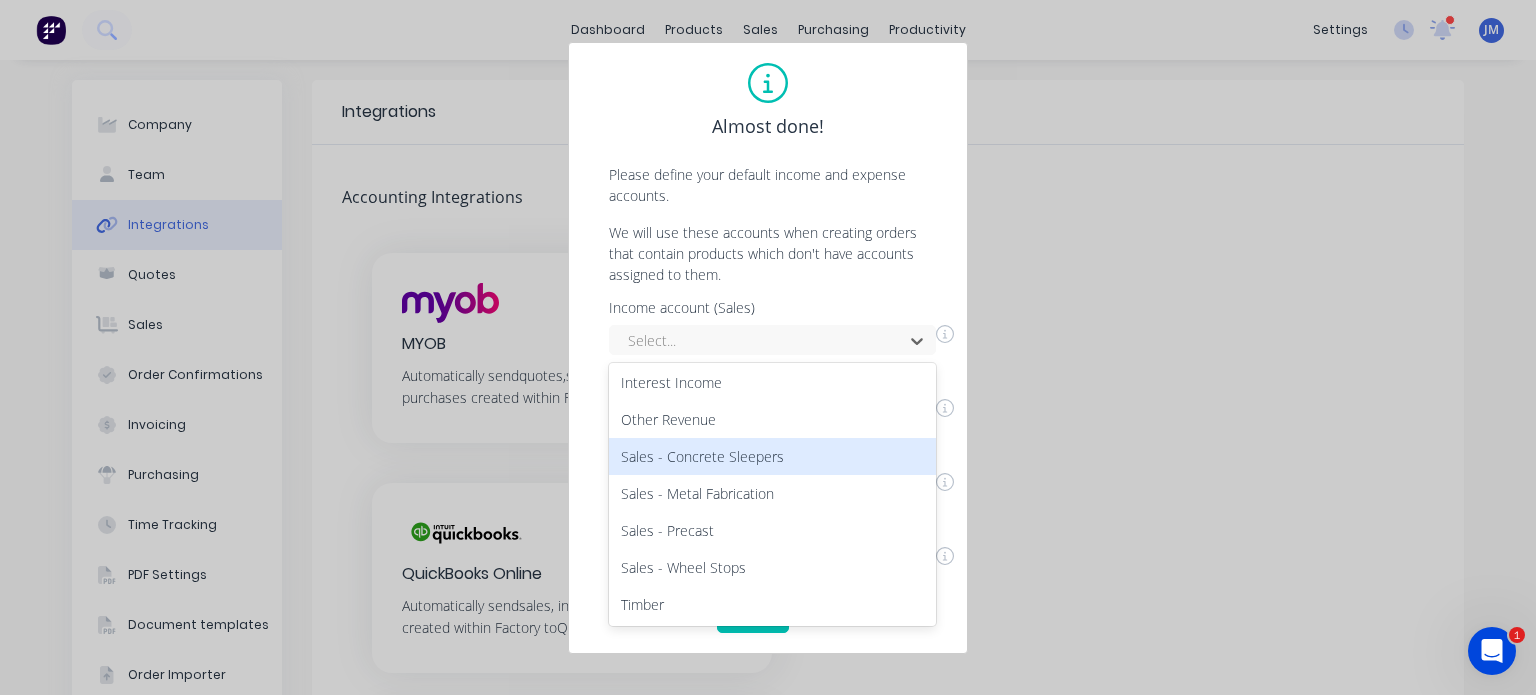 click on "Sales - Concrete Sleepers" at bounding box center [772, 456] 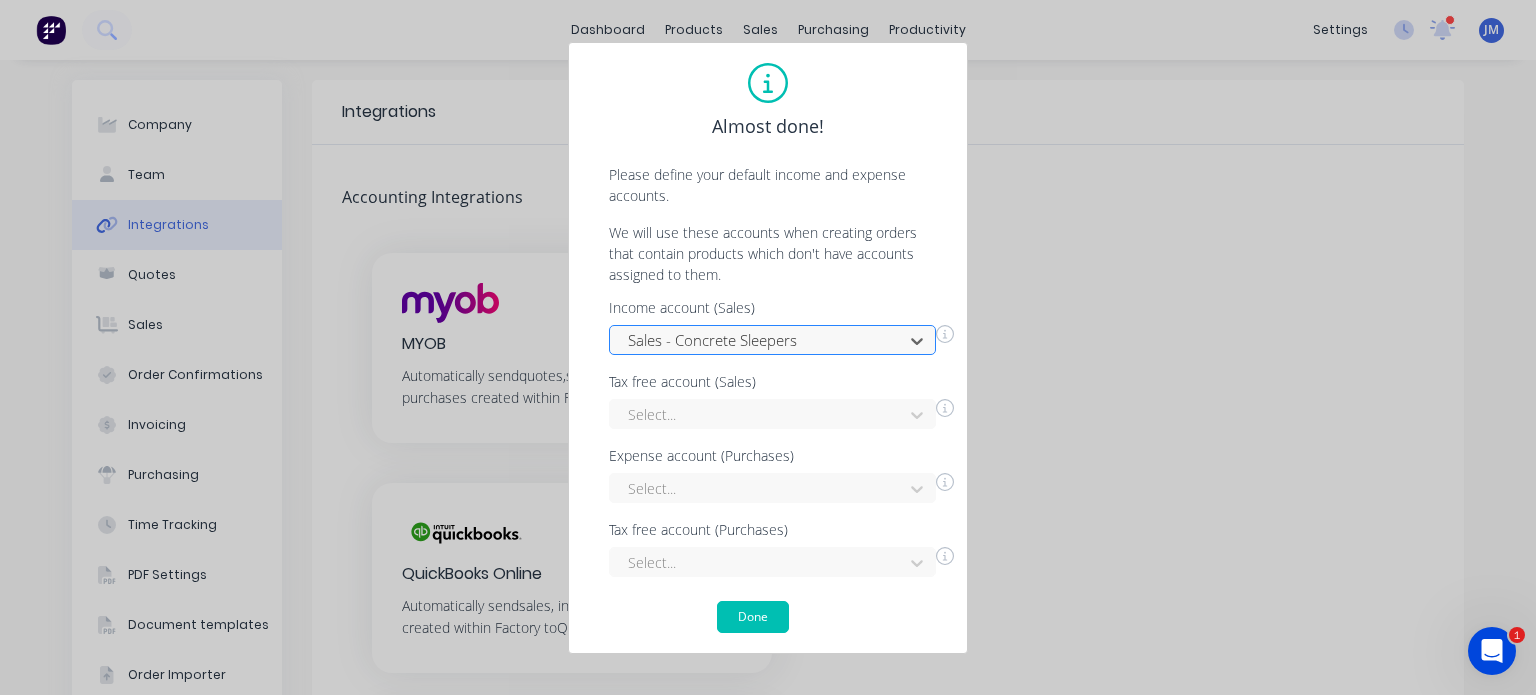 click at bounding box center (759, 340) 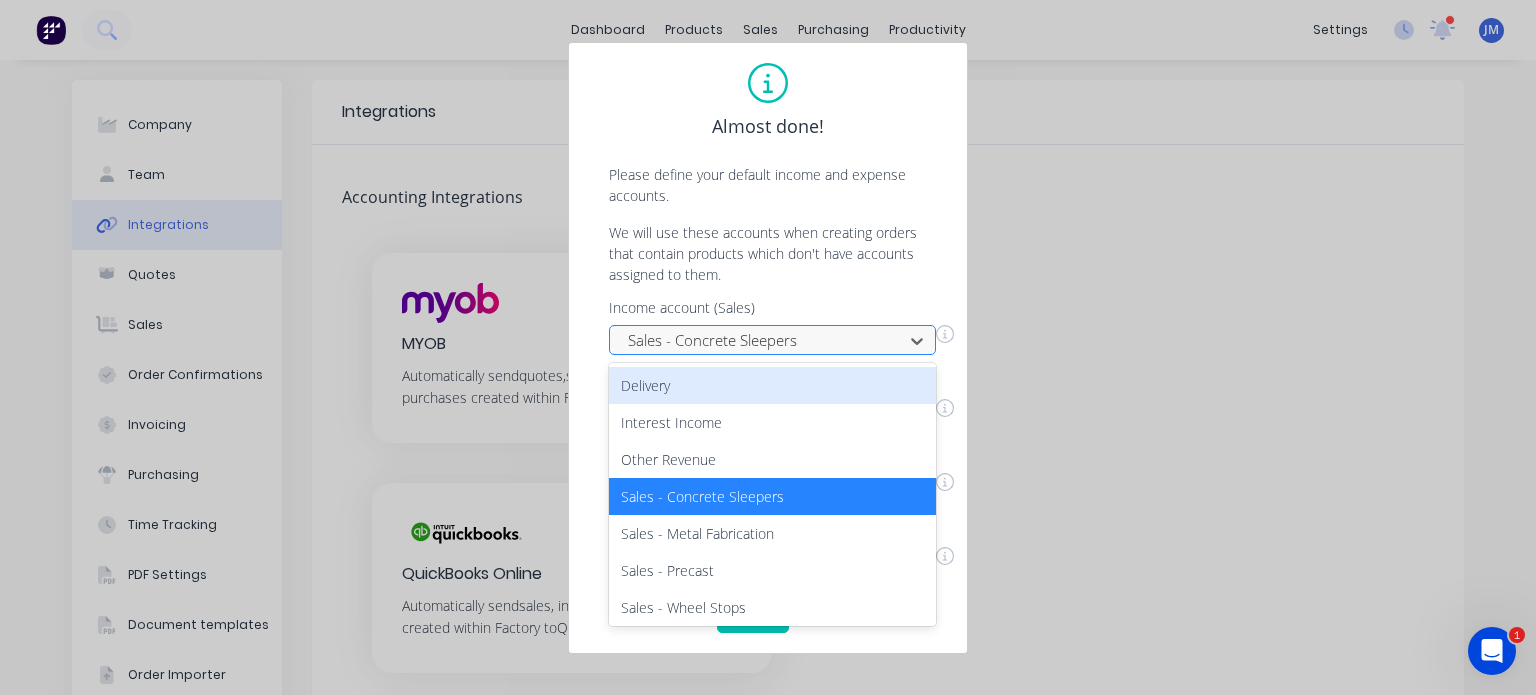 scroll, scrollTop: 0, scrollLeft: 0, axis: both 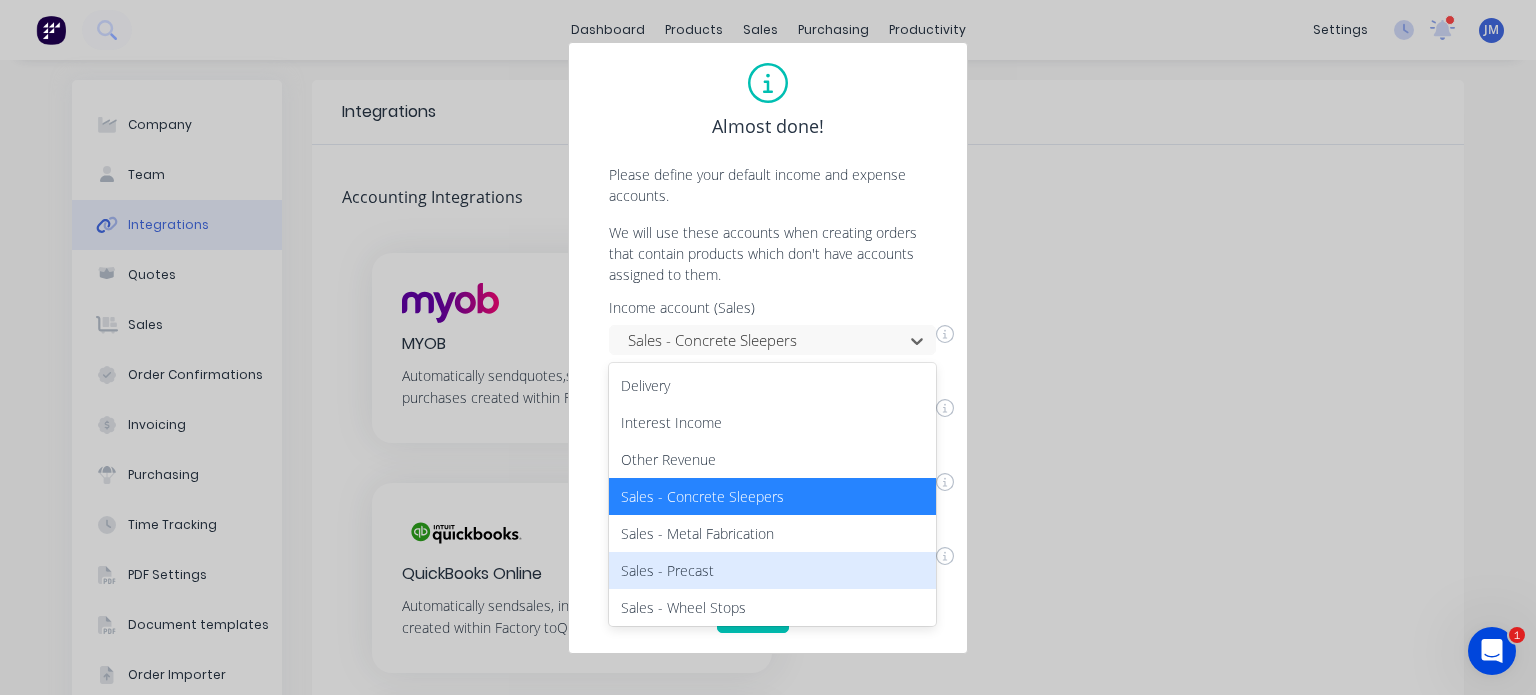 click on "Sales - Precast" at bounding box center [772, 570] 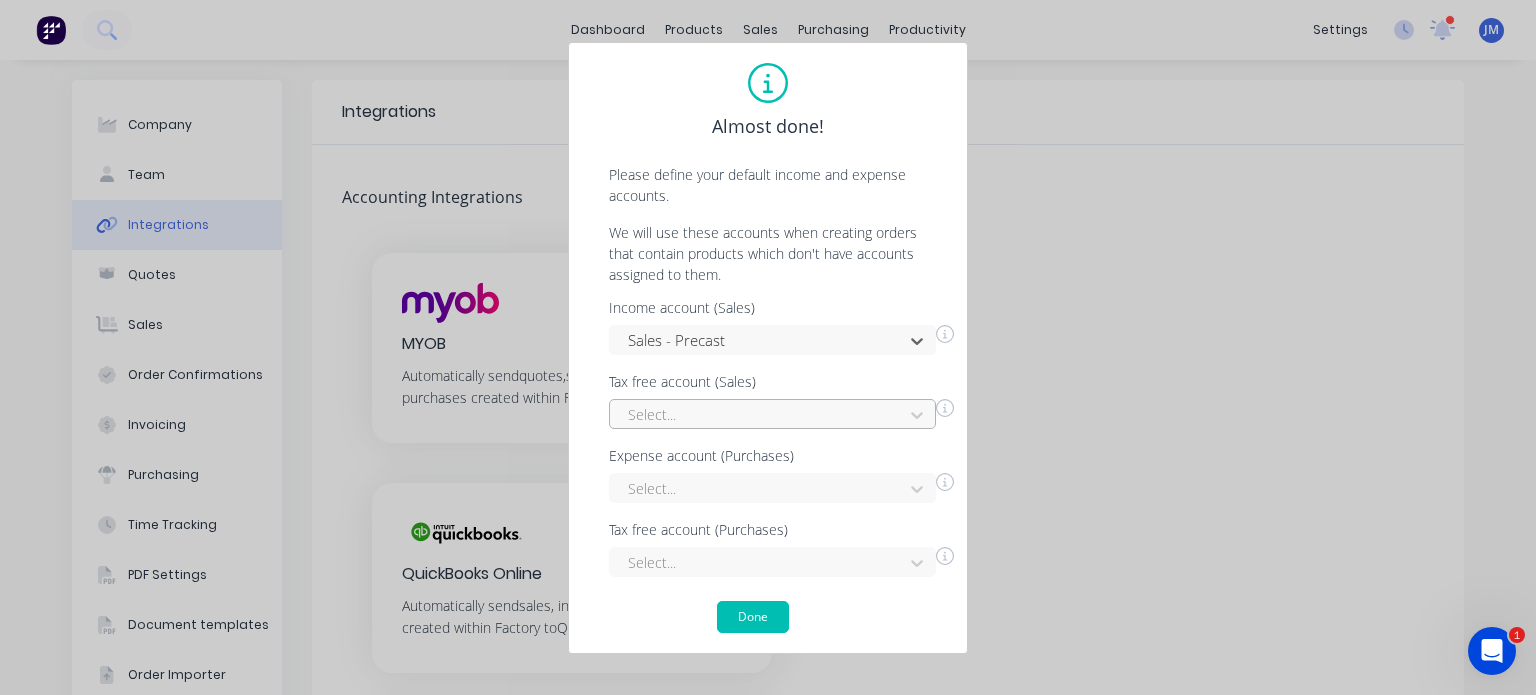 click at bounding box center (759, 414) 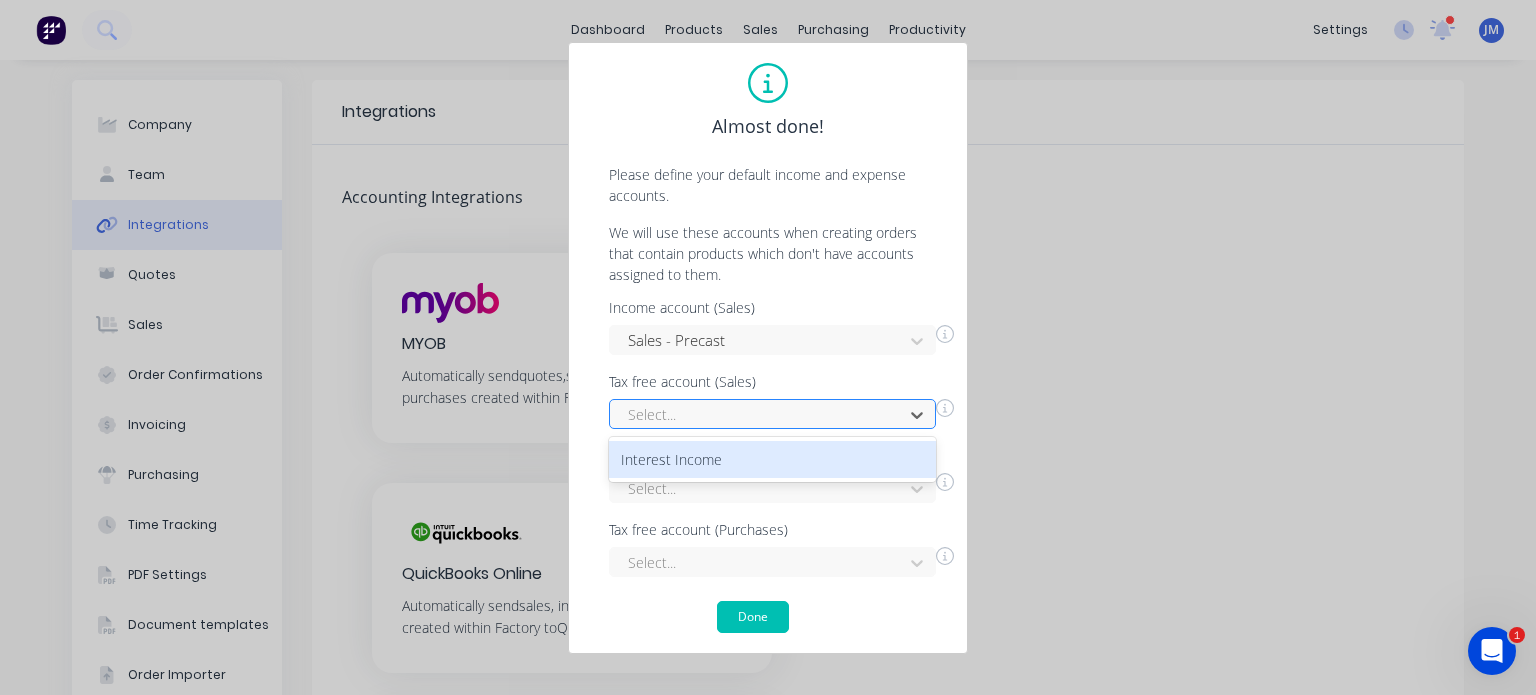 click at bounding box center [759, 414] 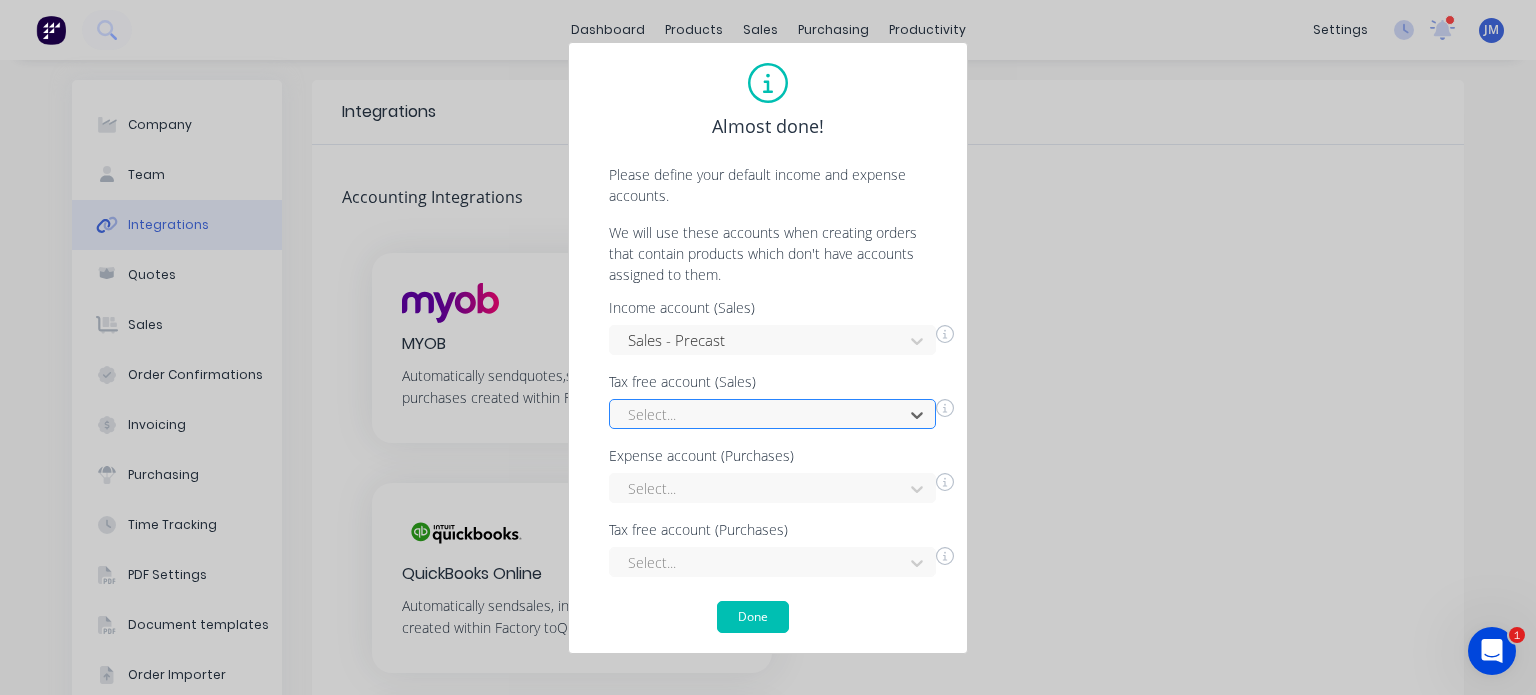click at bounding box center (759, 414) 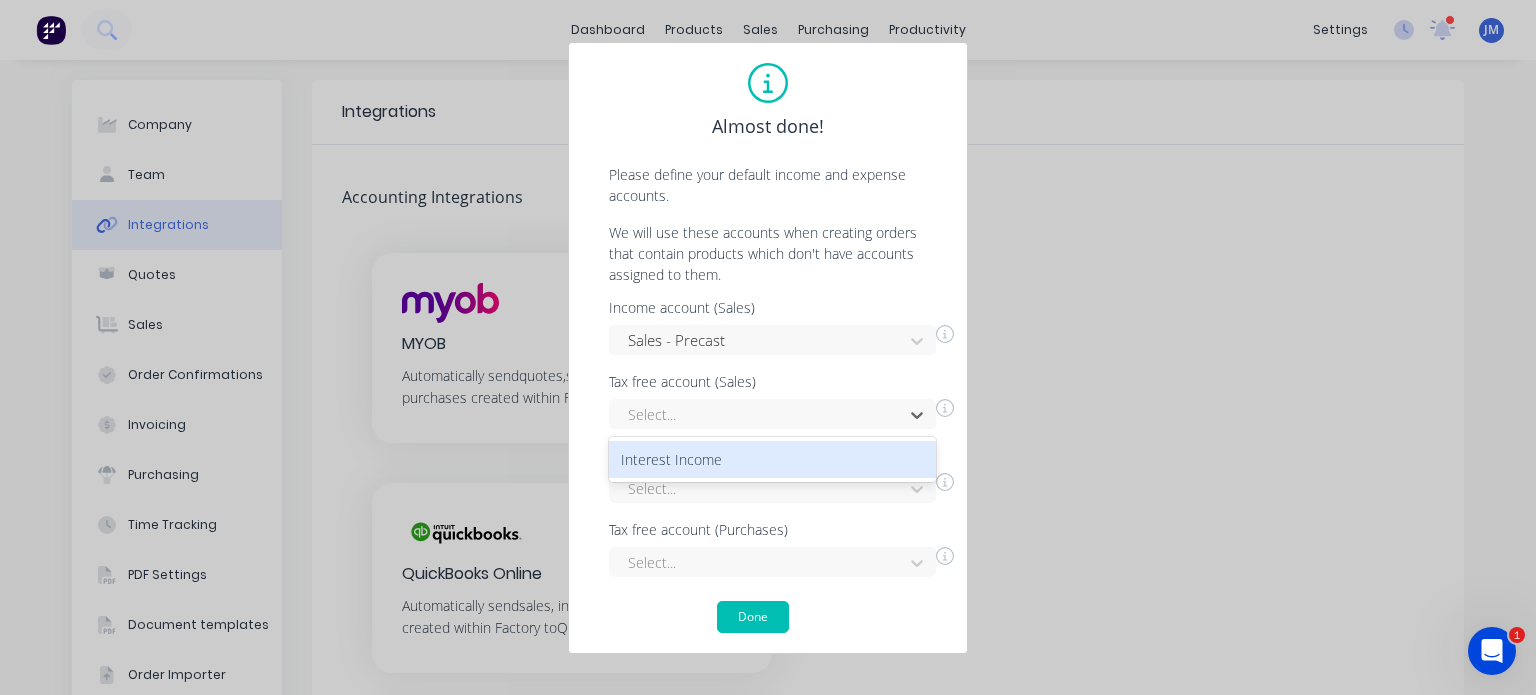 click on "Income account (Sales) Sales - Precast Tax free account (Sales) 1 result available. Use Up and Down to choose options, press Enter to select the currently focused option, press Escape to exit the menu, press Tab to select the option and exit the menu. Select... Interest Income Expense account (Purchases) Select... Tax free account (Purchases) Select..." at bounding box center [768, 439] 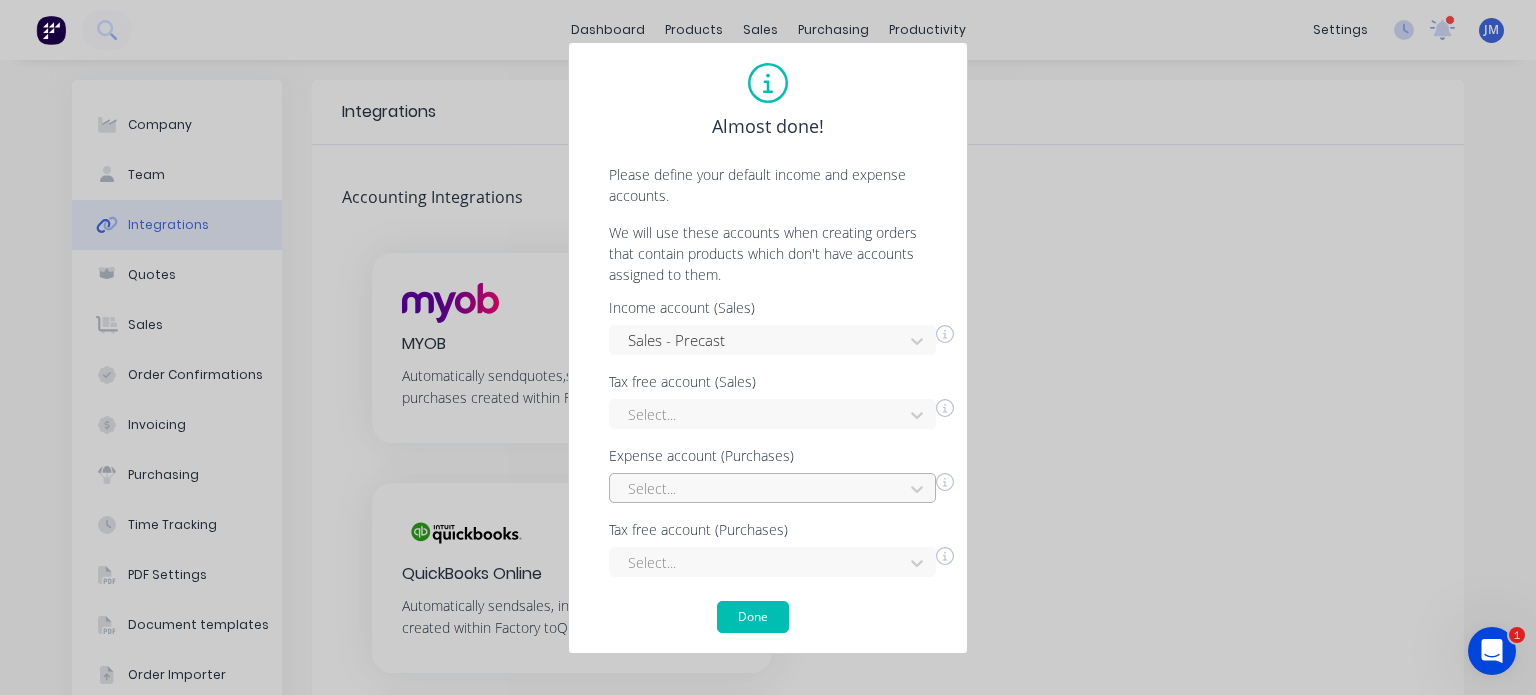 click on "Select..." at bounding box center [772, 488] 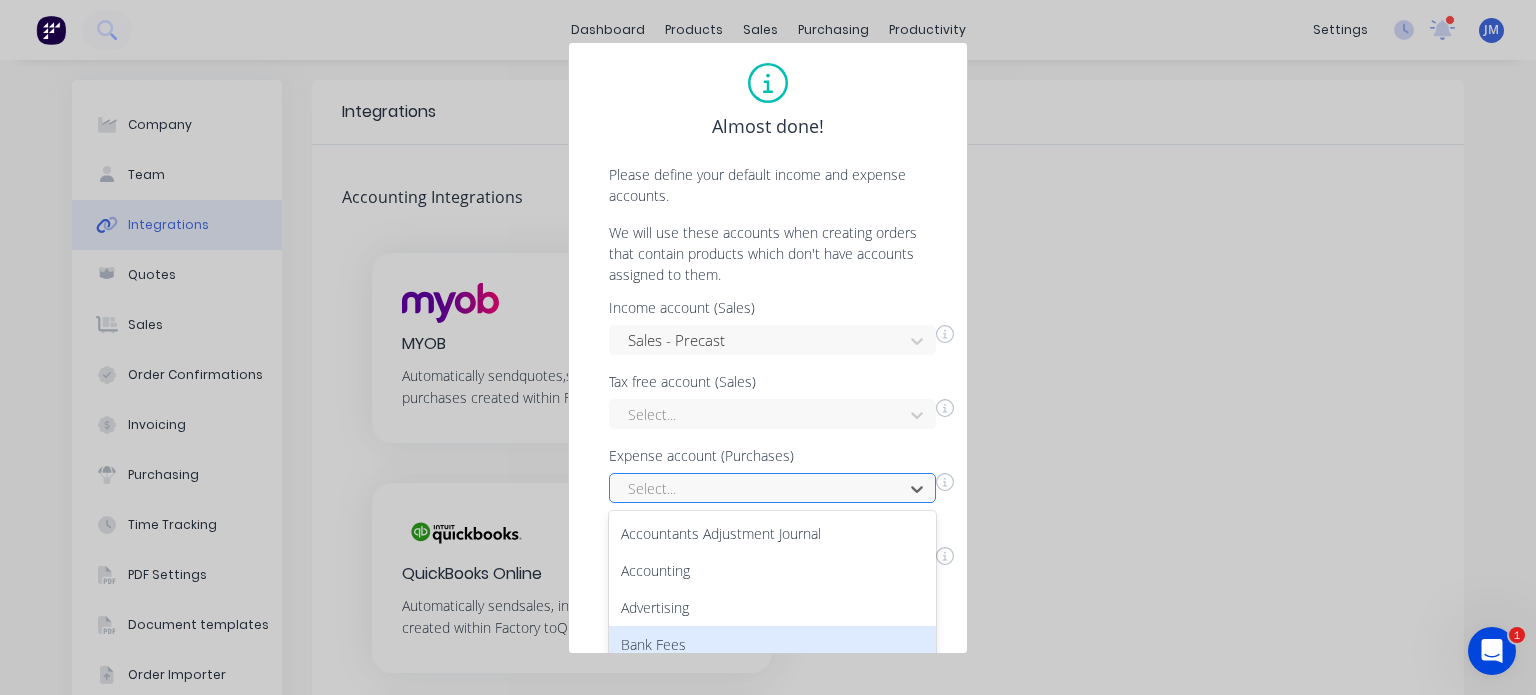 scroll, scrollTop: 158, scrollLeft: 0, axis: vertical 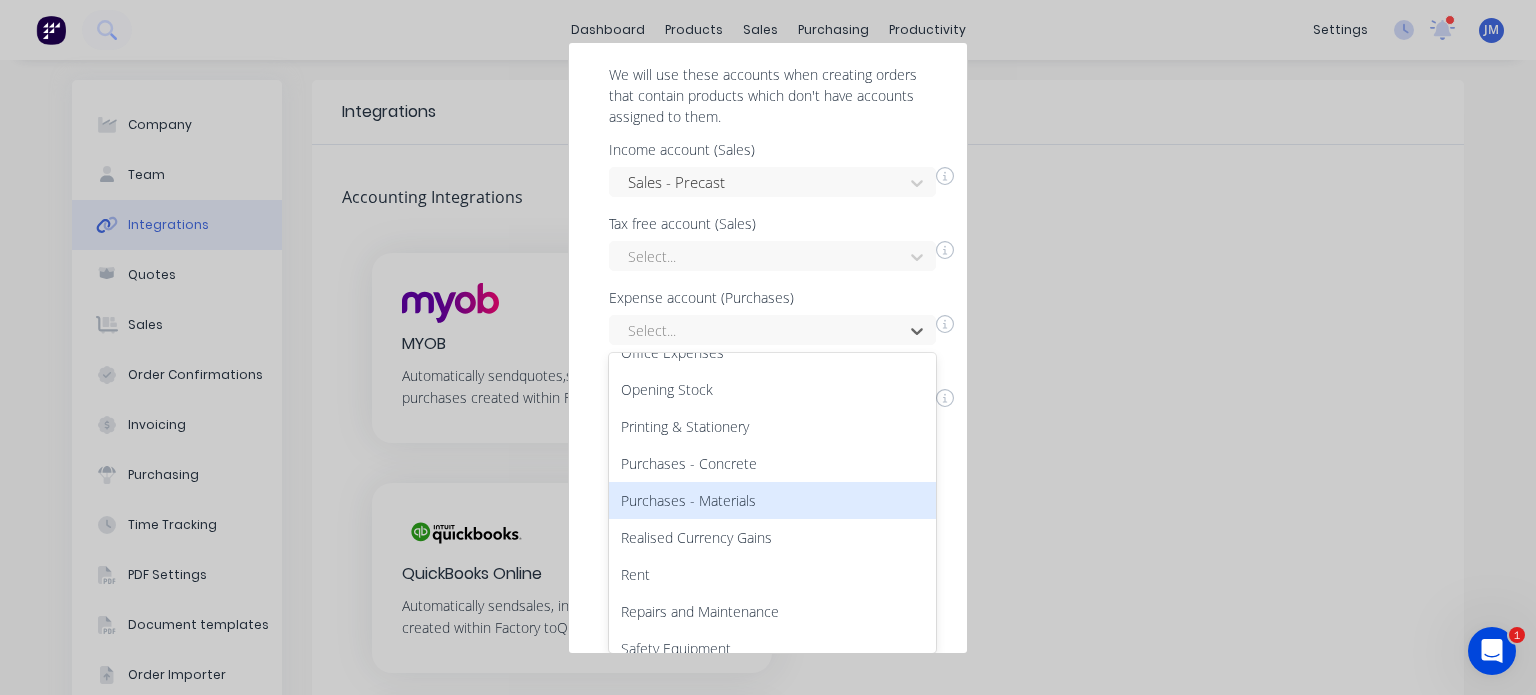 click on "Purchases - Materials" at bounding box center (772, 500) 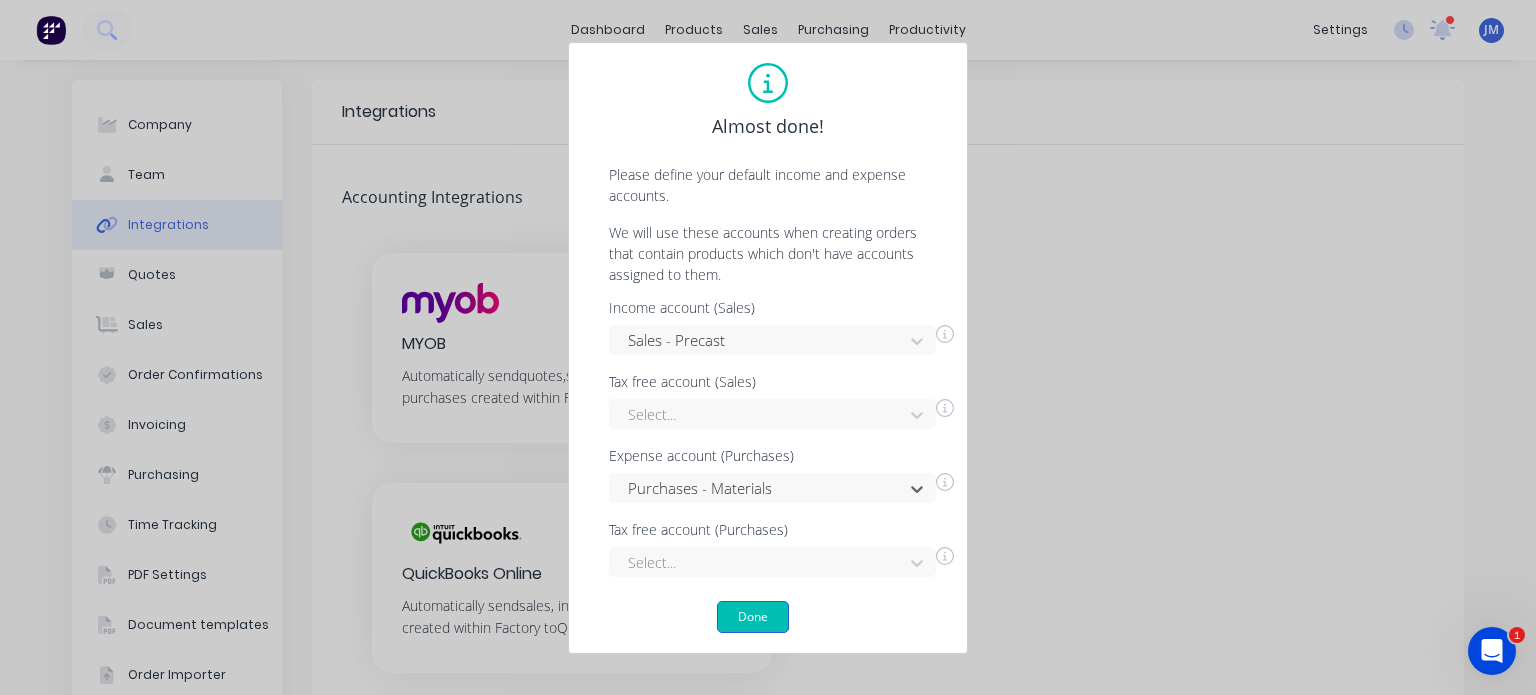 click on "Done" at bounding box center [753, 617] 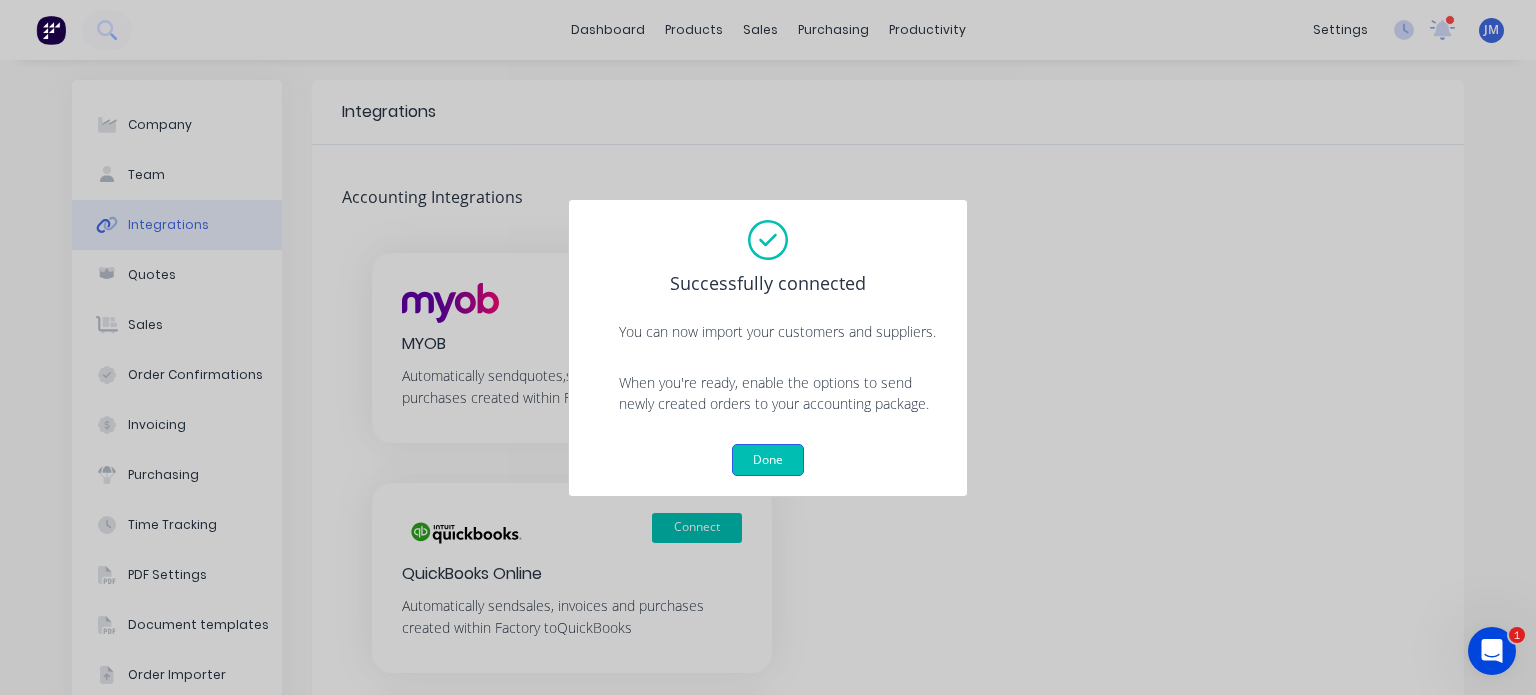click on "Done" at bounding box center [768, 460] 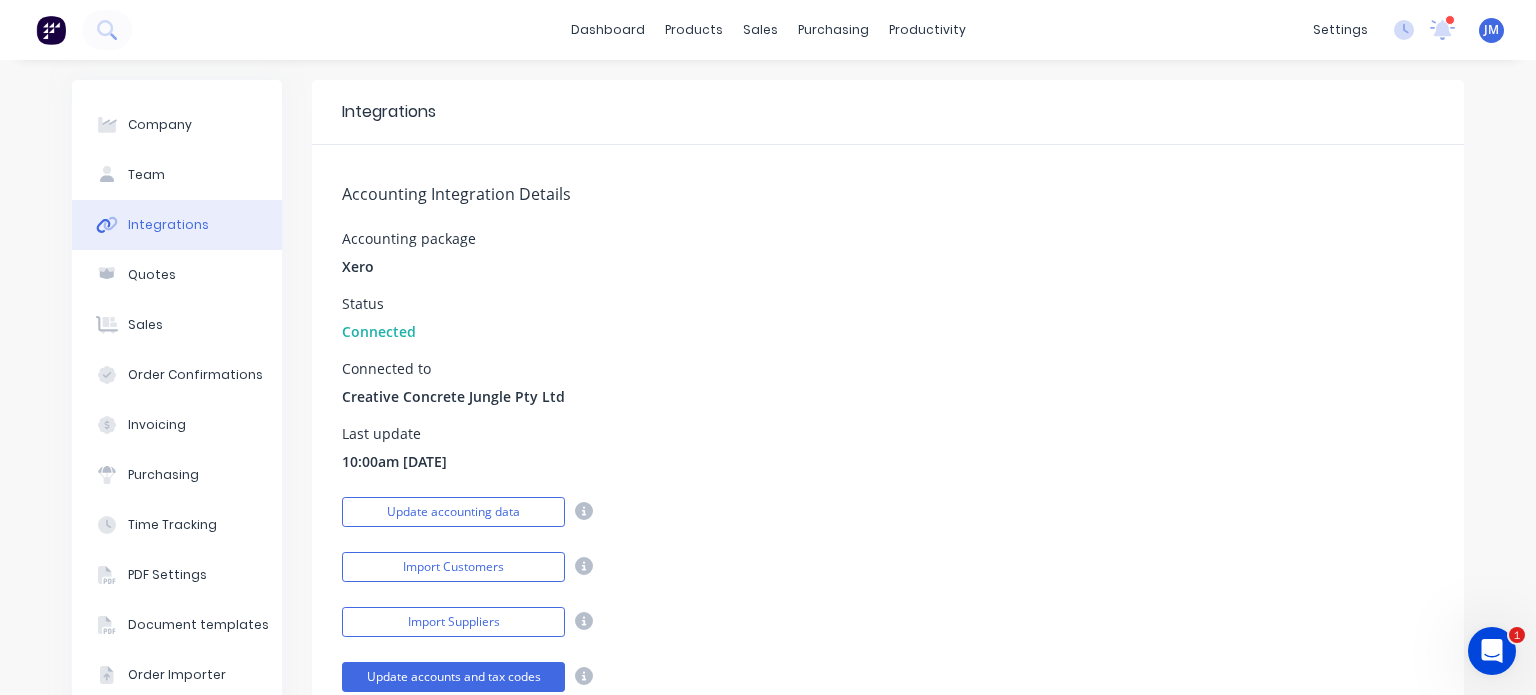 scroll, scrollTop: 100, scrollLeft: 0, axis: vertical 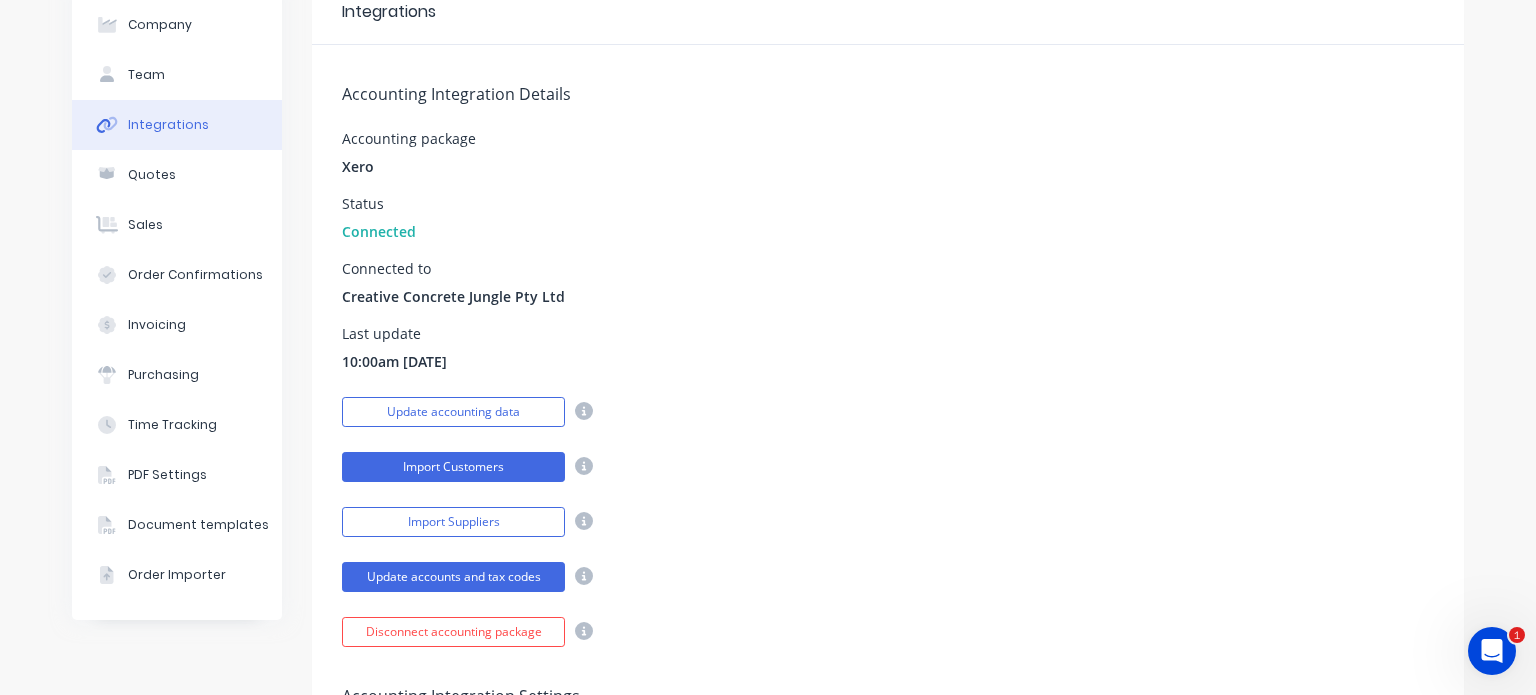 click on "Import Customers" at bounding box center [453, 467] 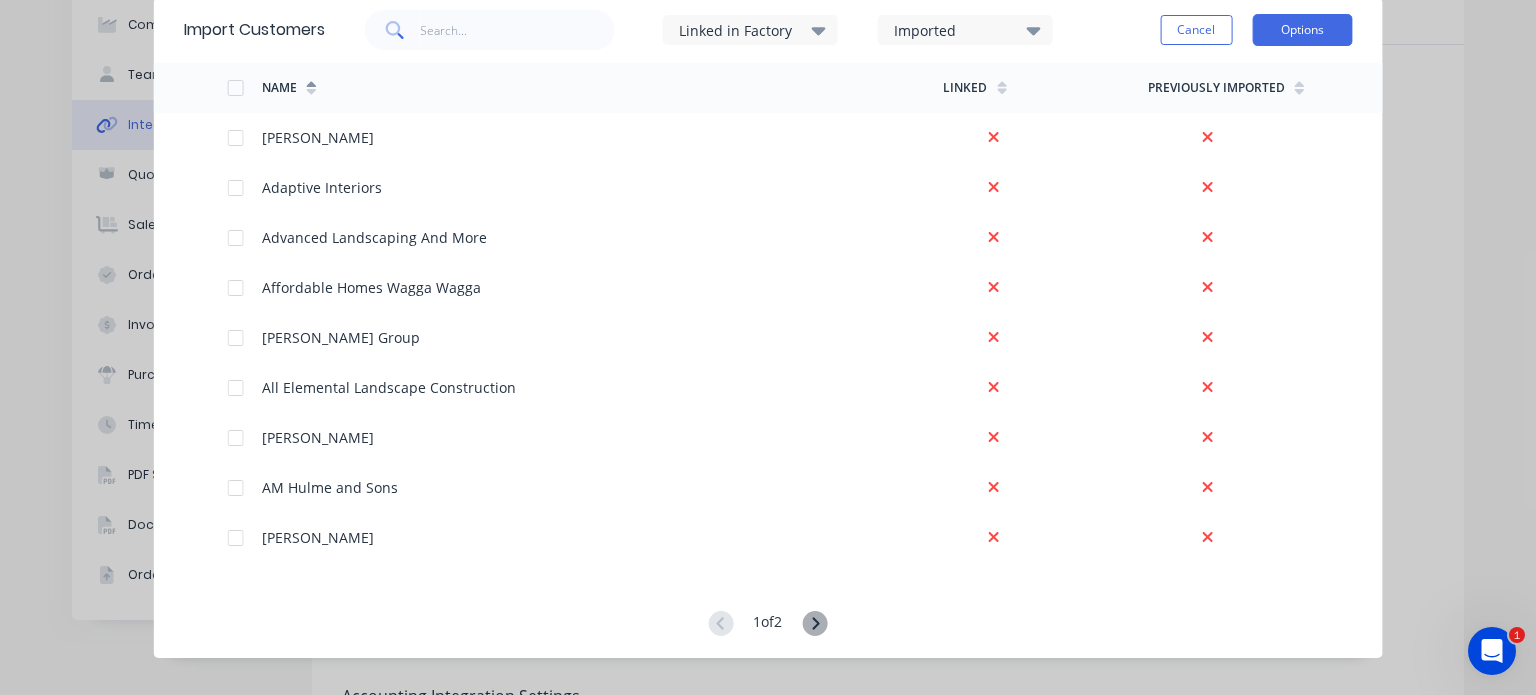 click on "Options" at bounding box center (1302, 30) 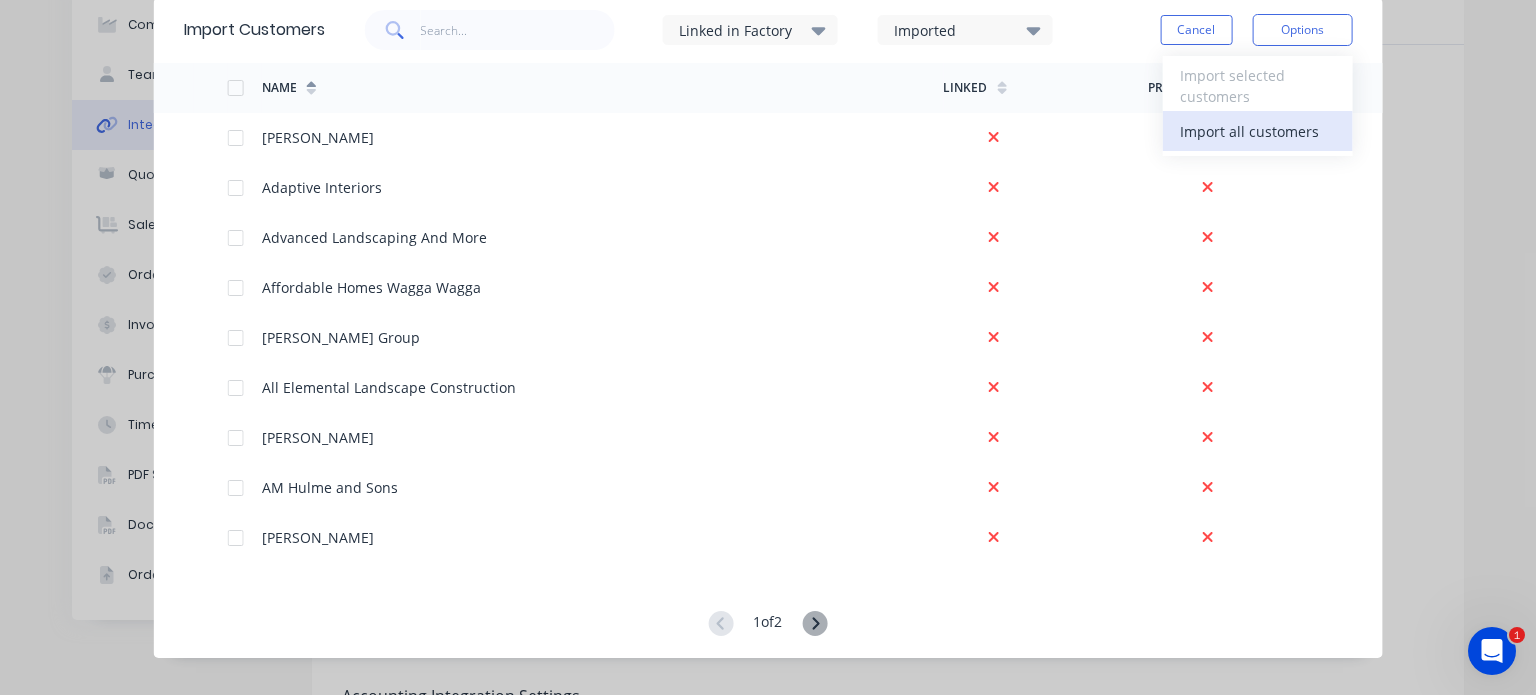 click on "Import all customers" at bounding box center (1257, 131) 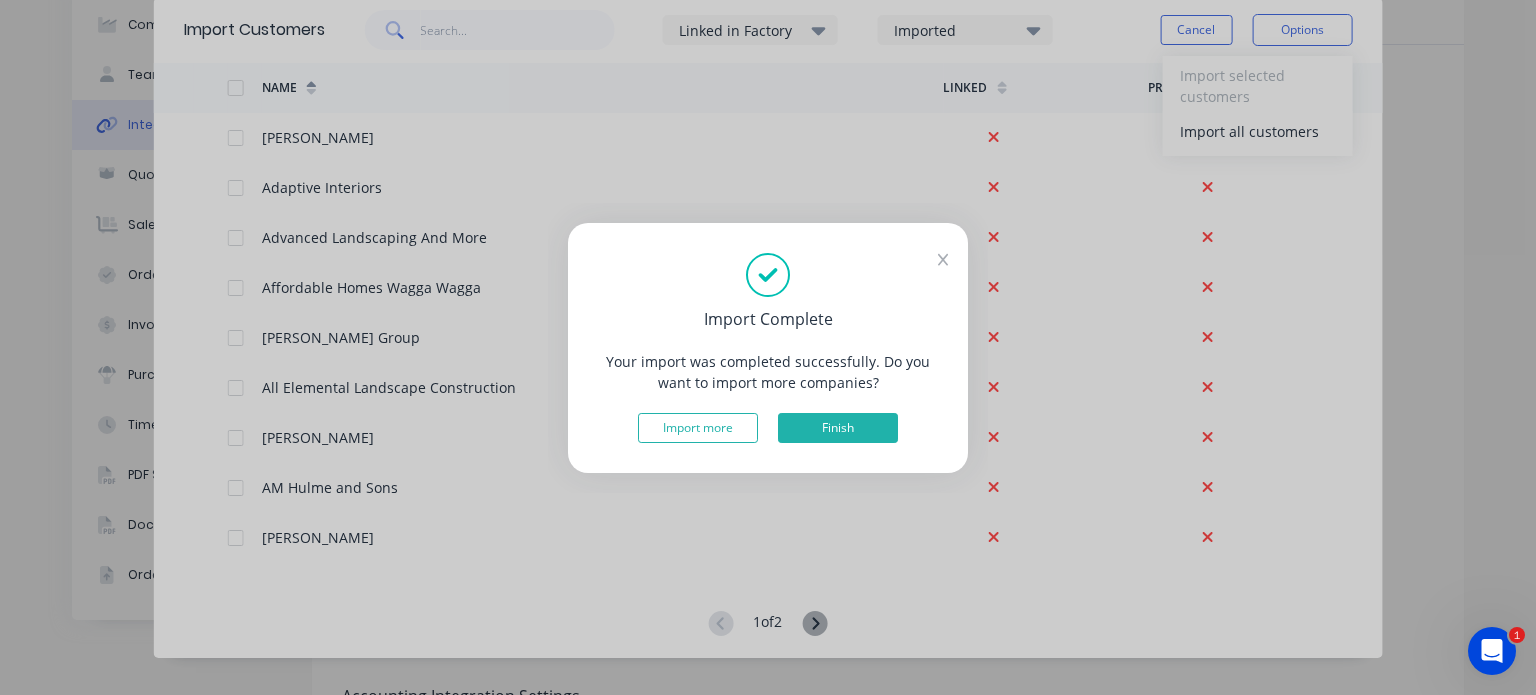 click on "Finish" at bounding box center [838, 428] 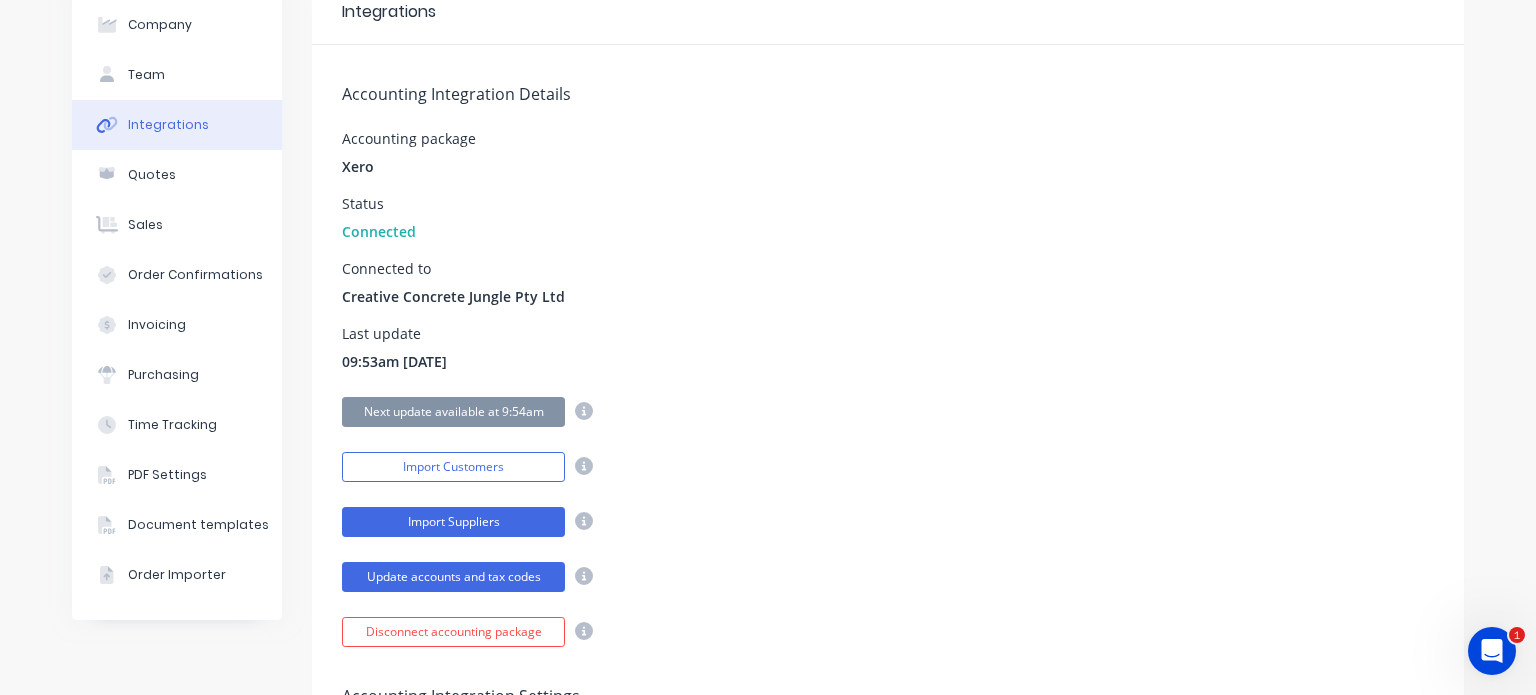 click on "Import Suppliers" at bounding box center [453, 522] 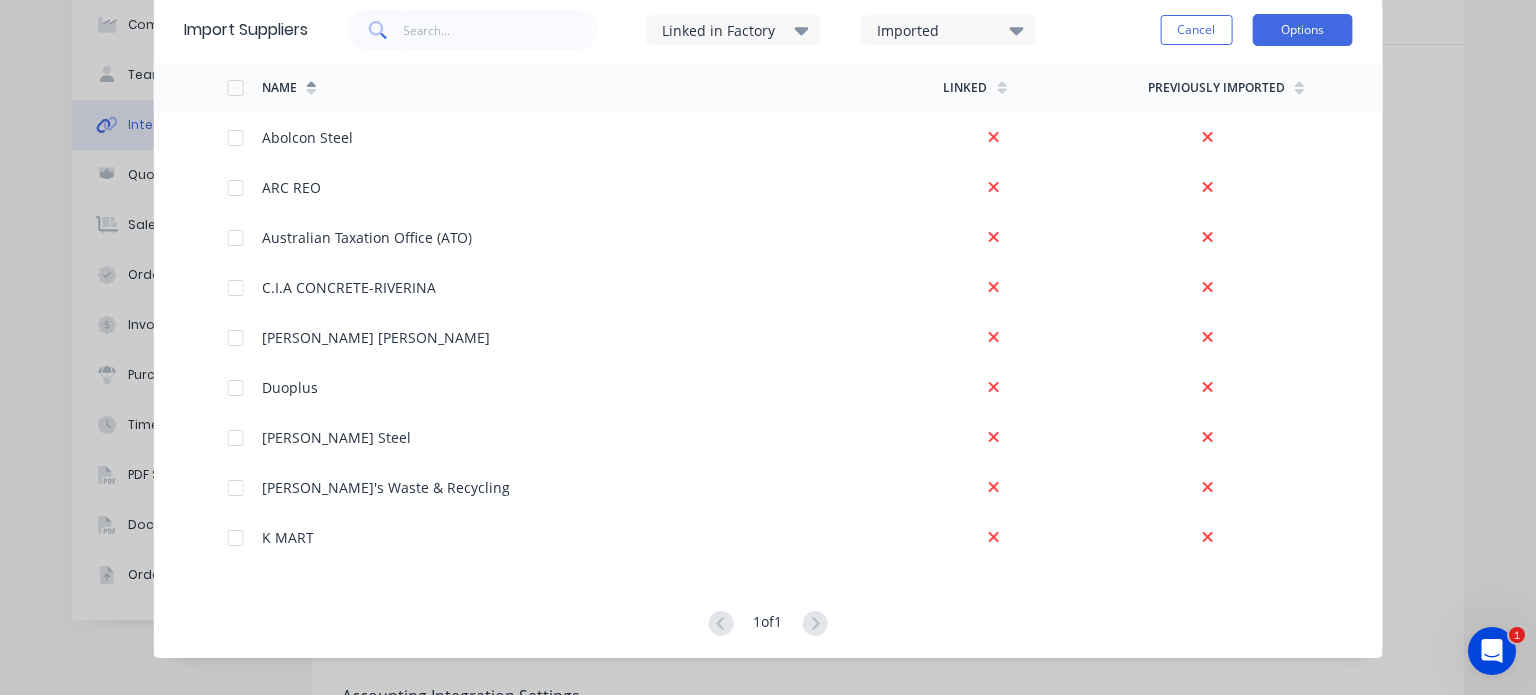 click on "Options" at bounding box center (1302, 30) 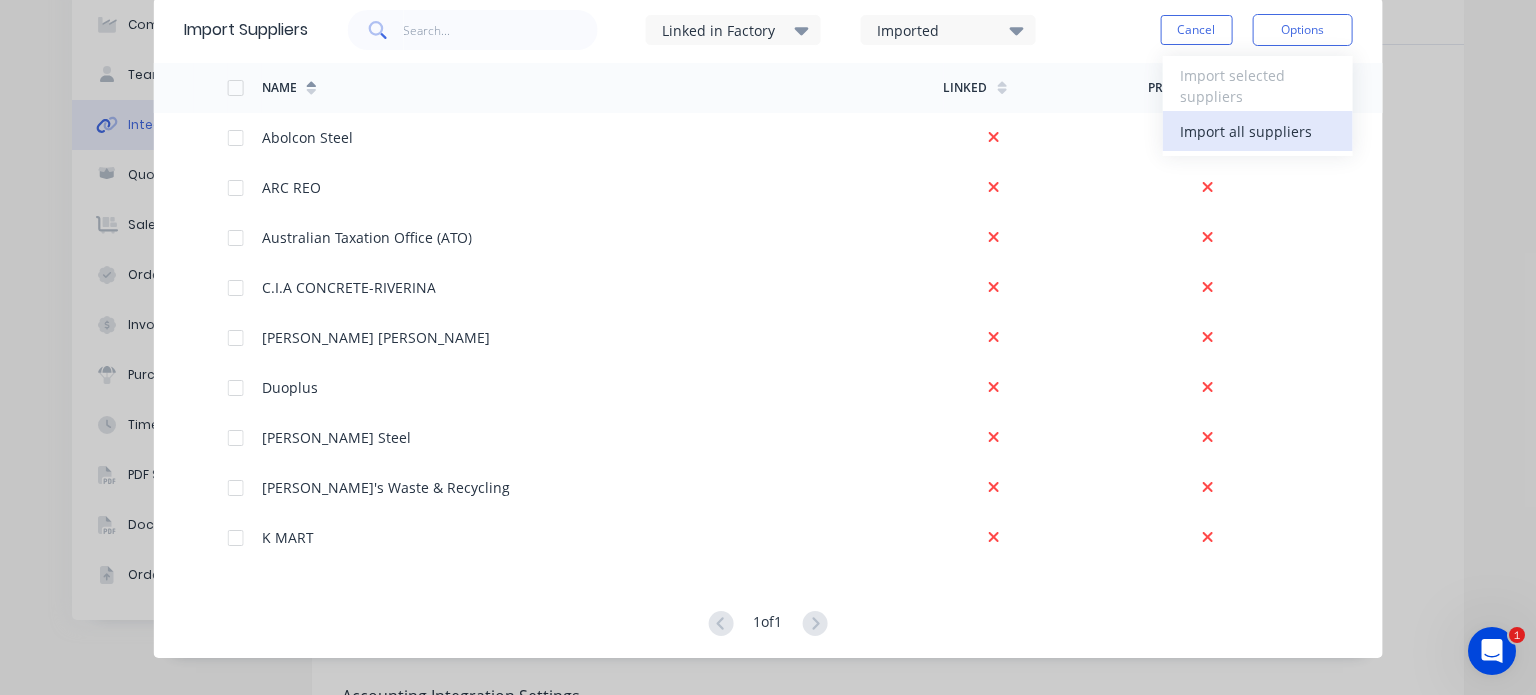click on "Import all suppliers" at bounding box center (1257, 131) 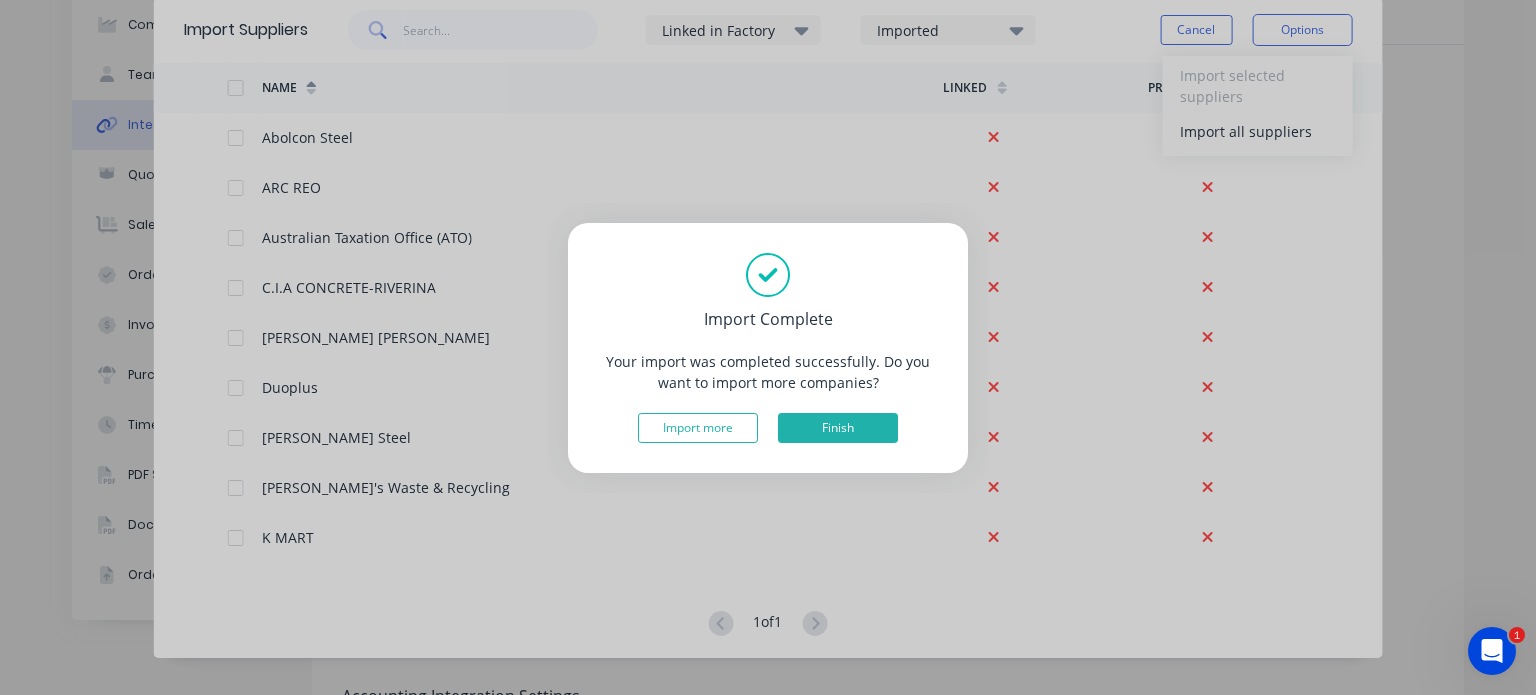 click on "Finish" at bounding box center (838, 428) 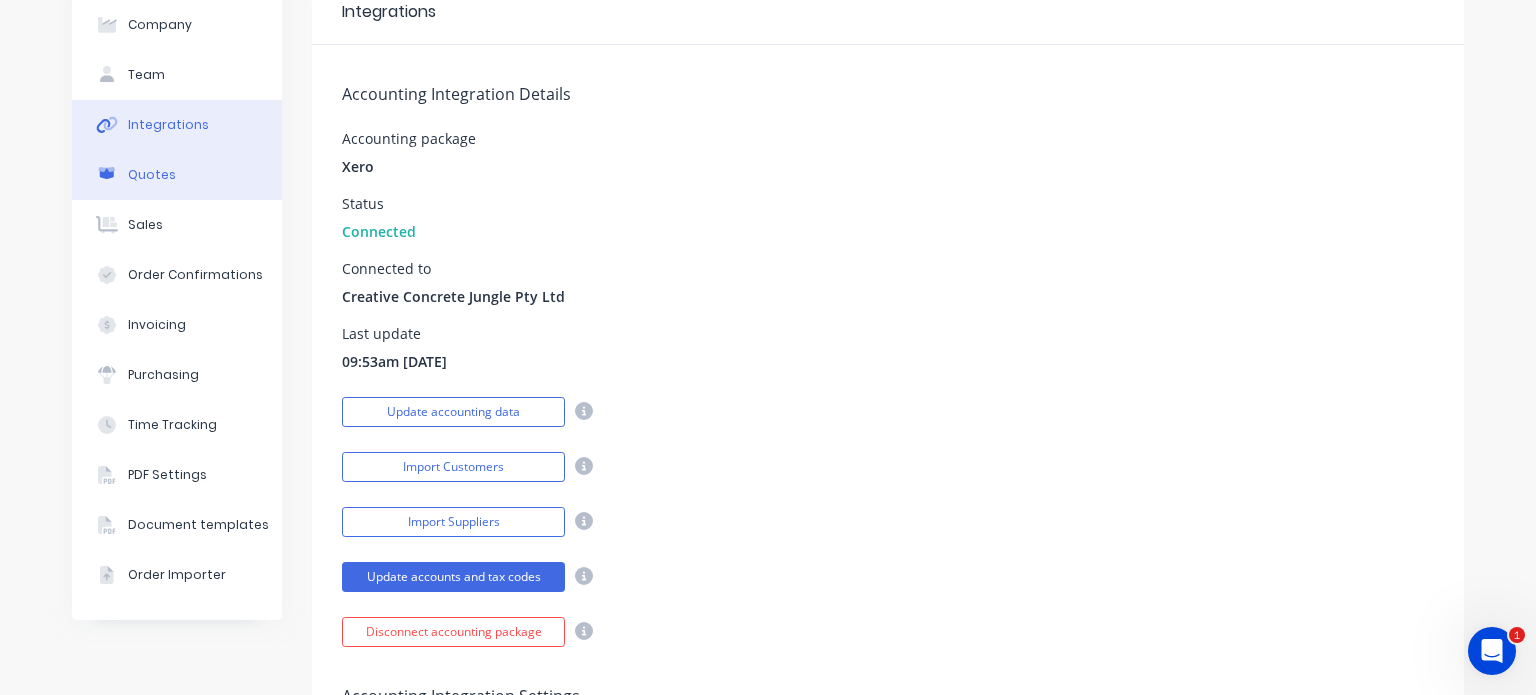 click on "Quotes" at bounding box center [177, 175] 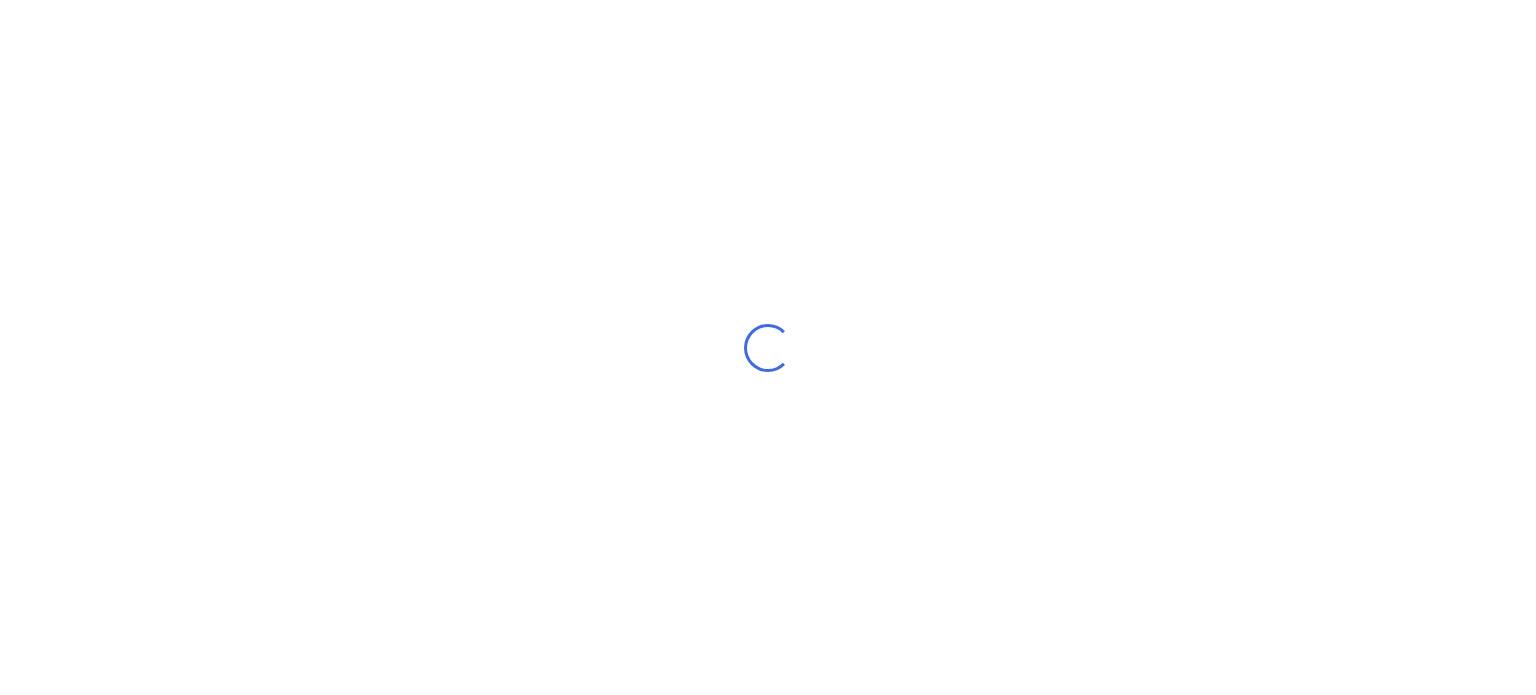 scroll, scrollTop: 0, scrollLeft: 0, axis: both 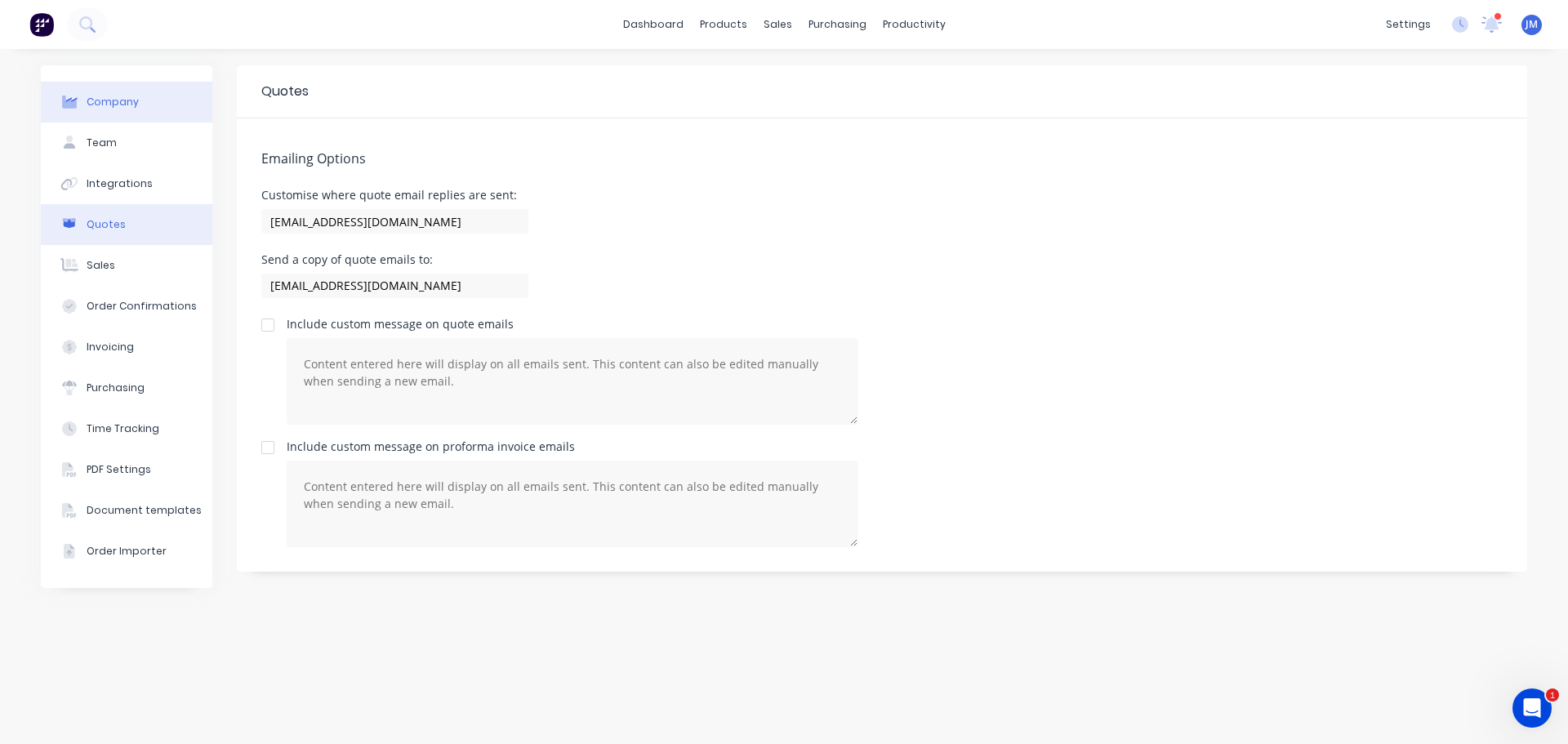 click on "Company" at bounding box center [113, 102] 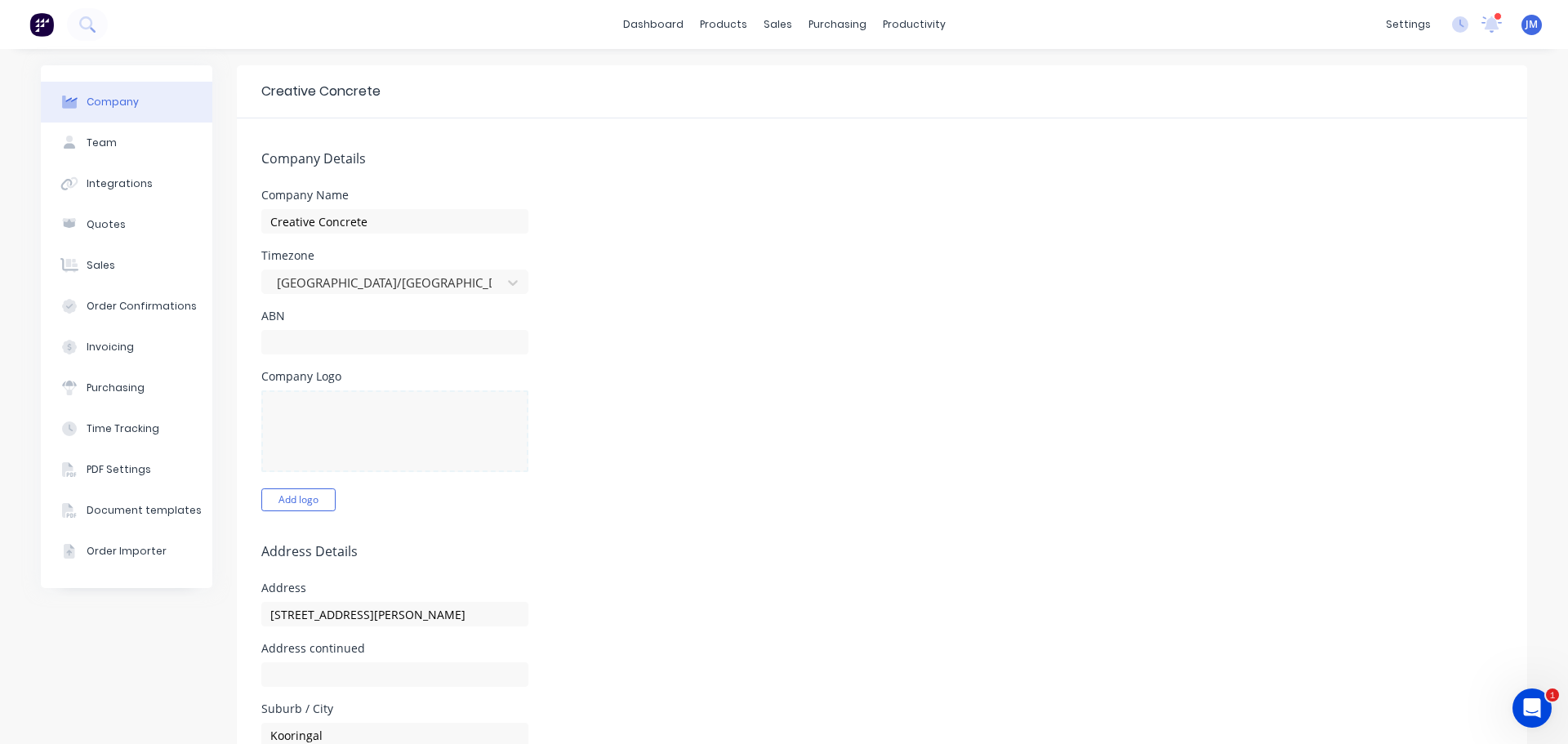 select on "AU" 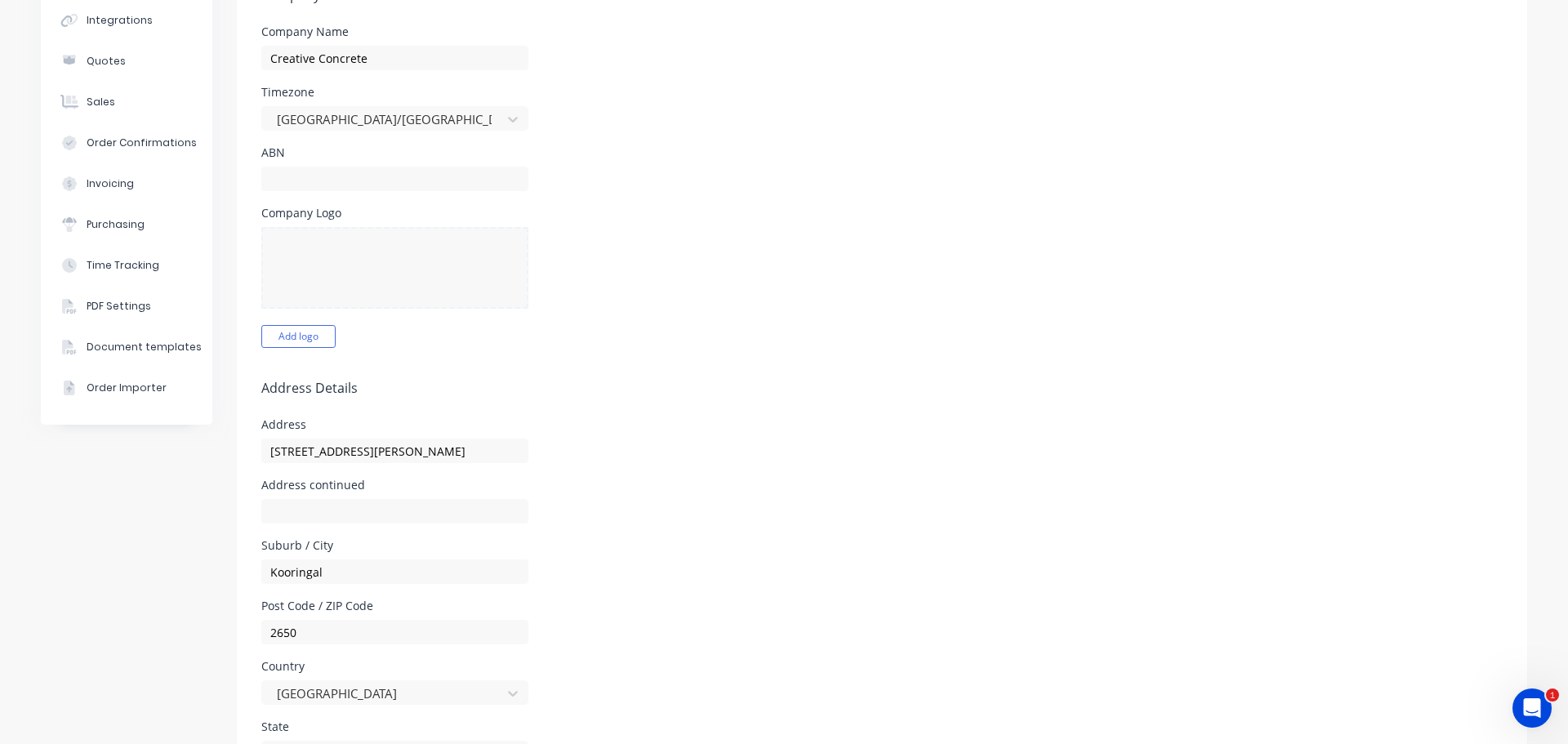 scroll, scrollTop: 82, scrollLeft: 0, axis: vertical 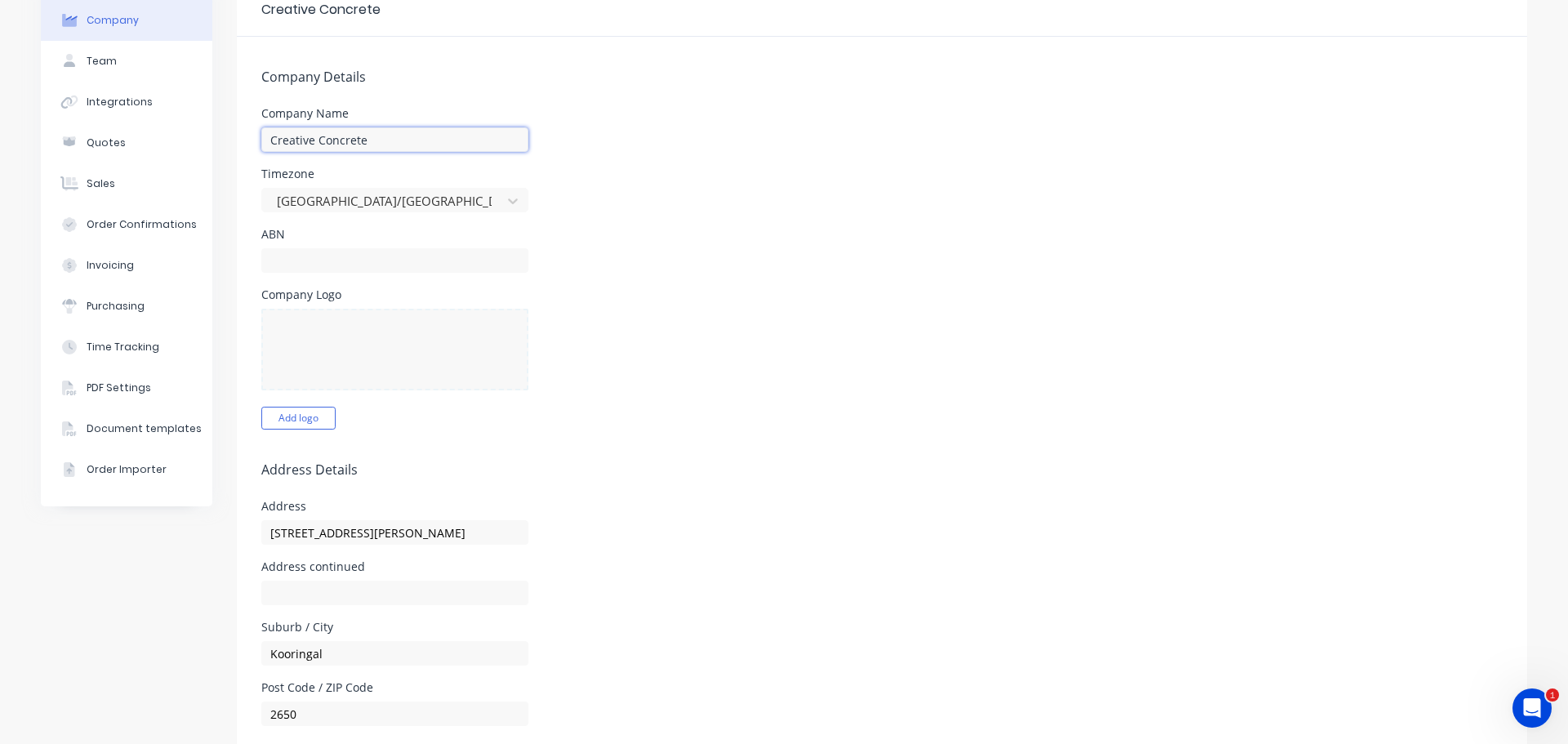 click on "Creative Concrete" at bounding box center [394, 140] 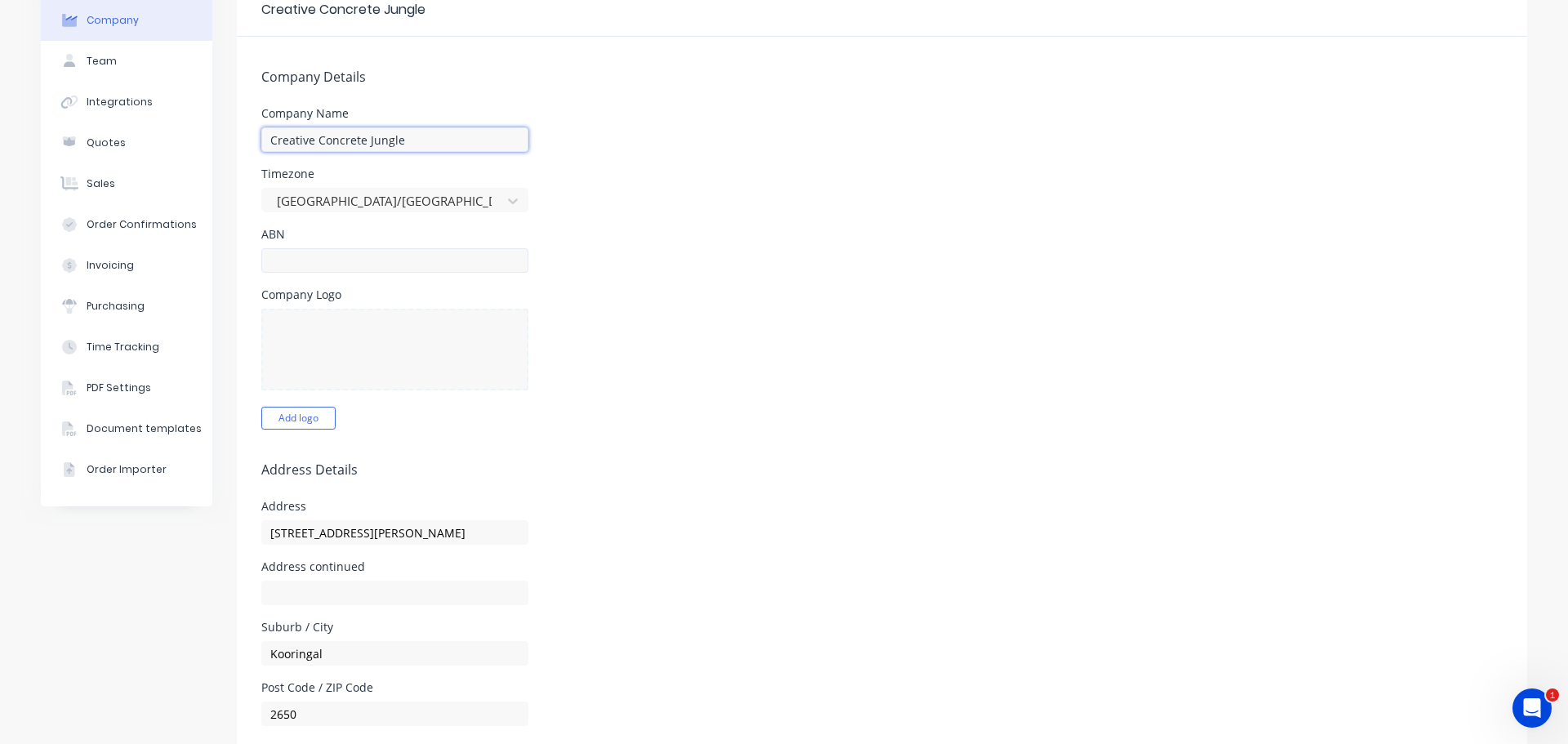 type on "Creative Concrete Jungle" 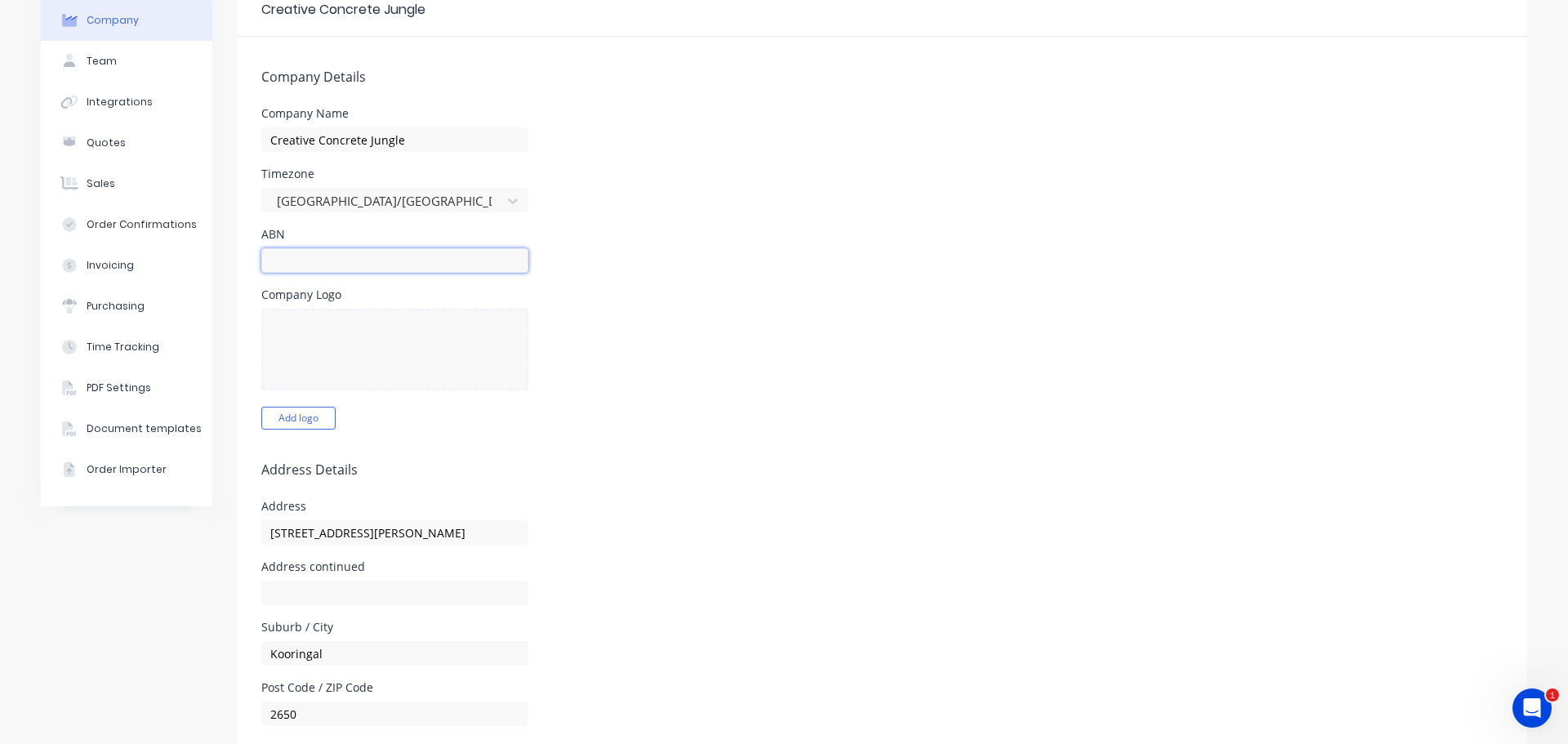click at bounding box center [394, 261] 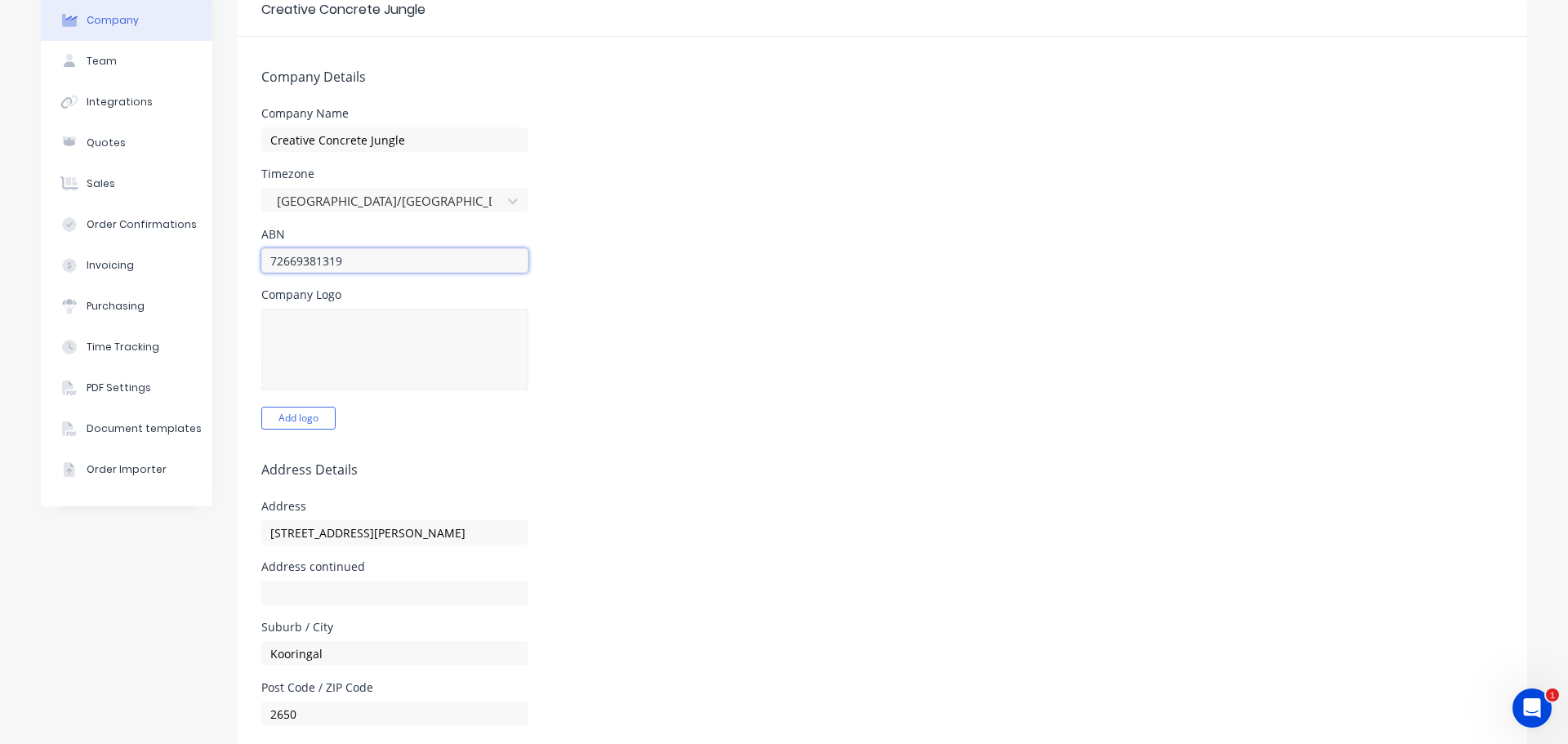 type on "72669381319" 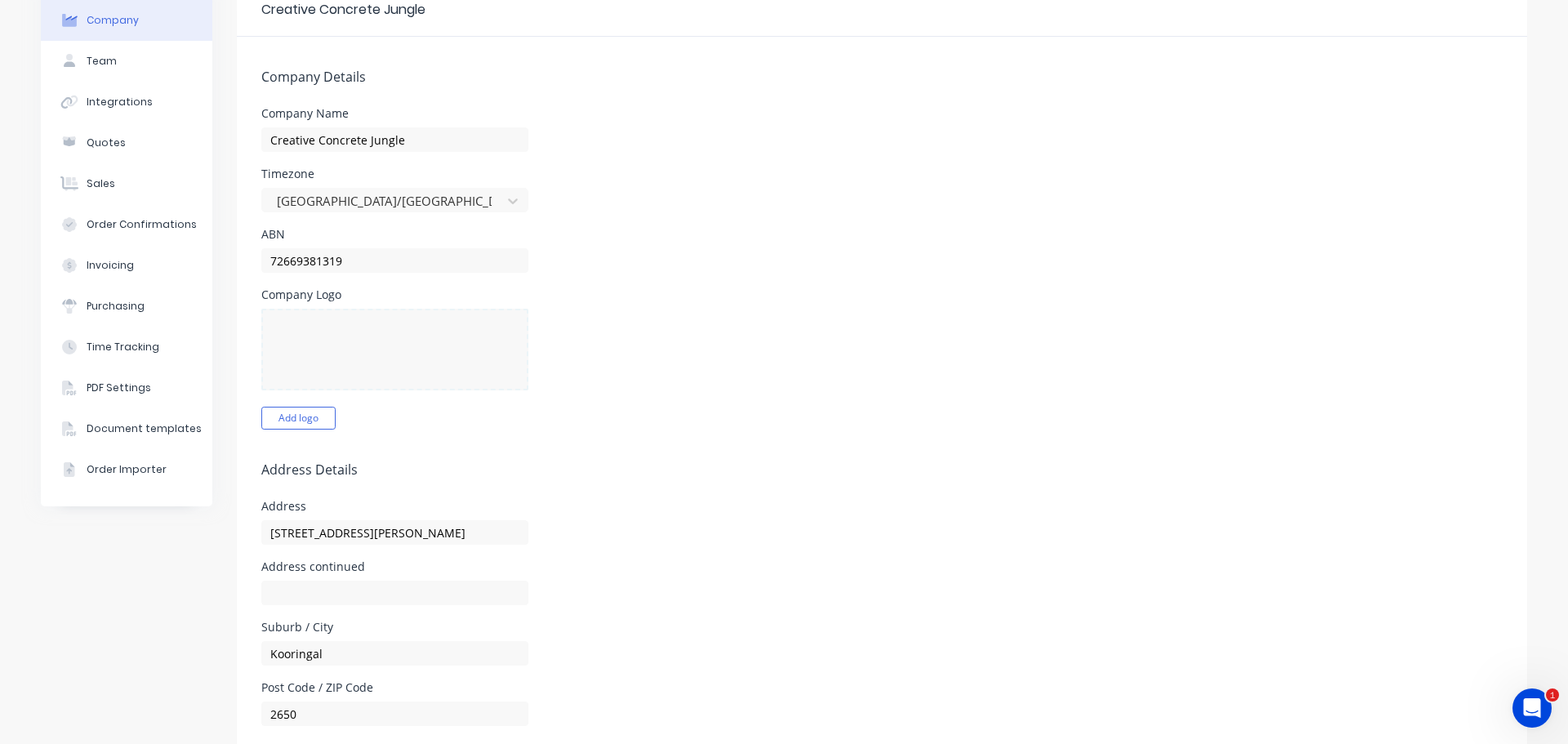 click at bounding box center (394, 350) 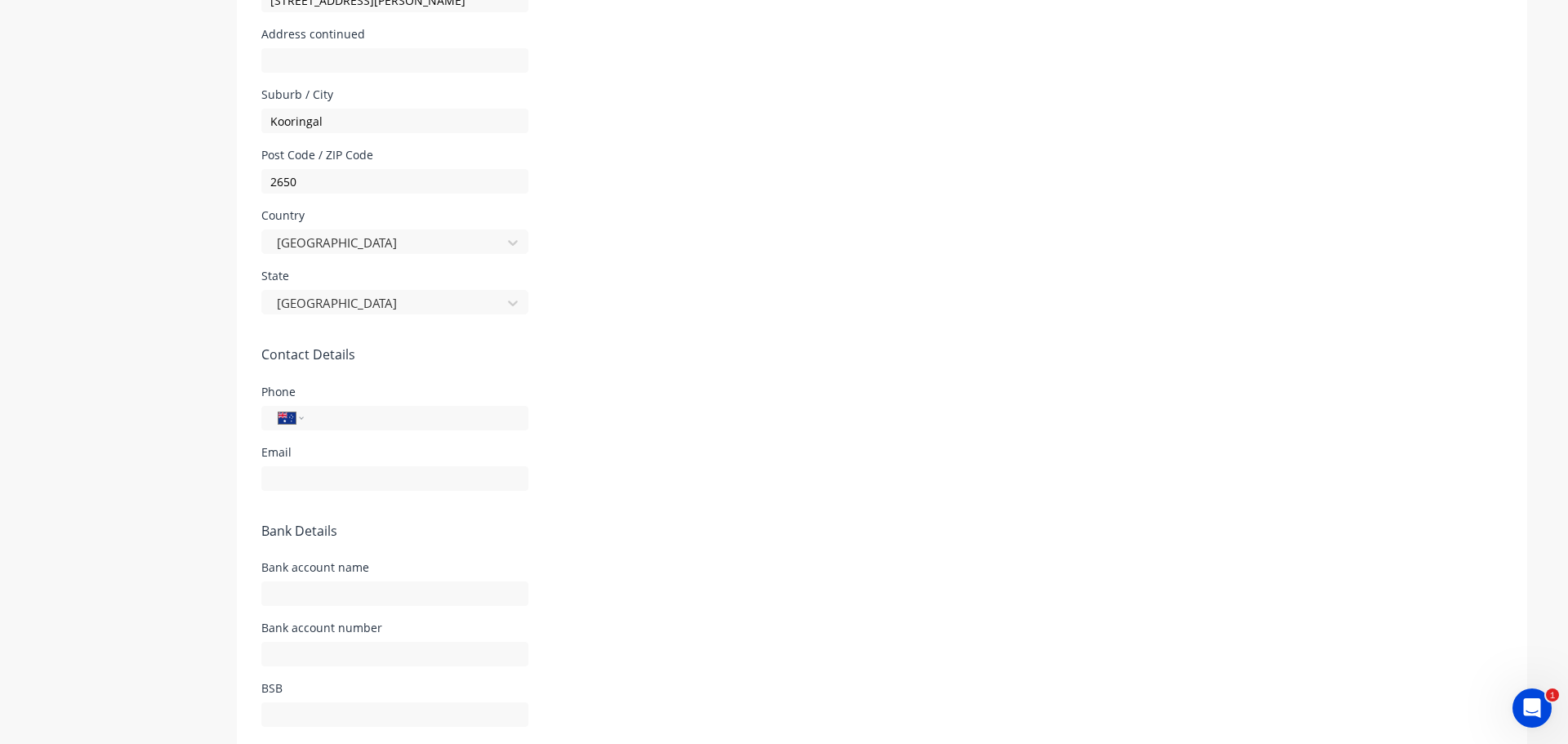 scroll, scrollTop: 653, scrollLeft: 0, axis: vertical 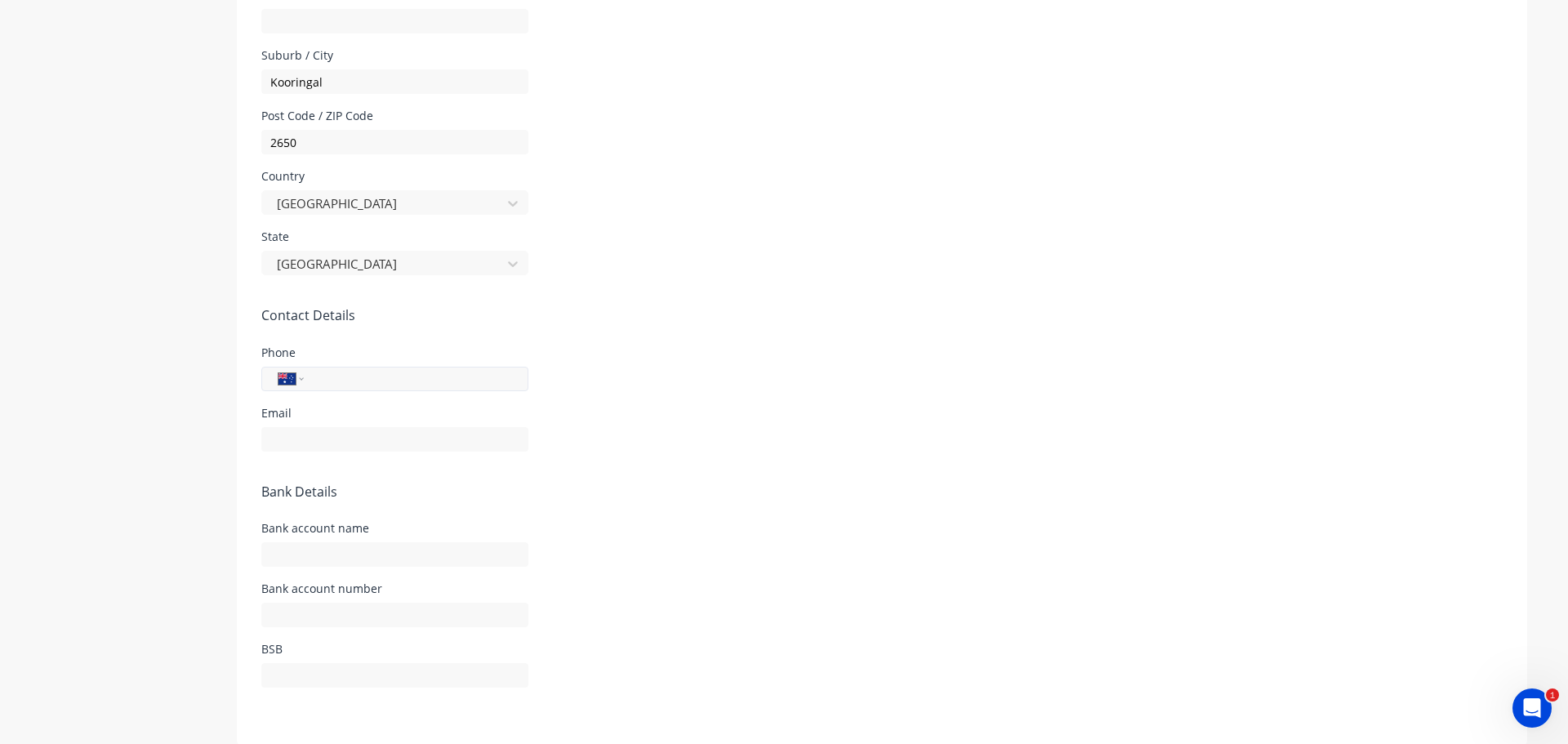click at bounding box center (413, 378) 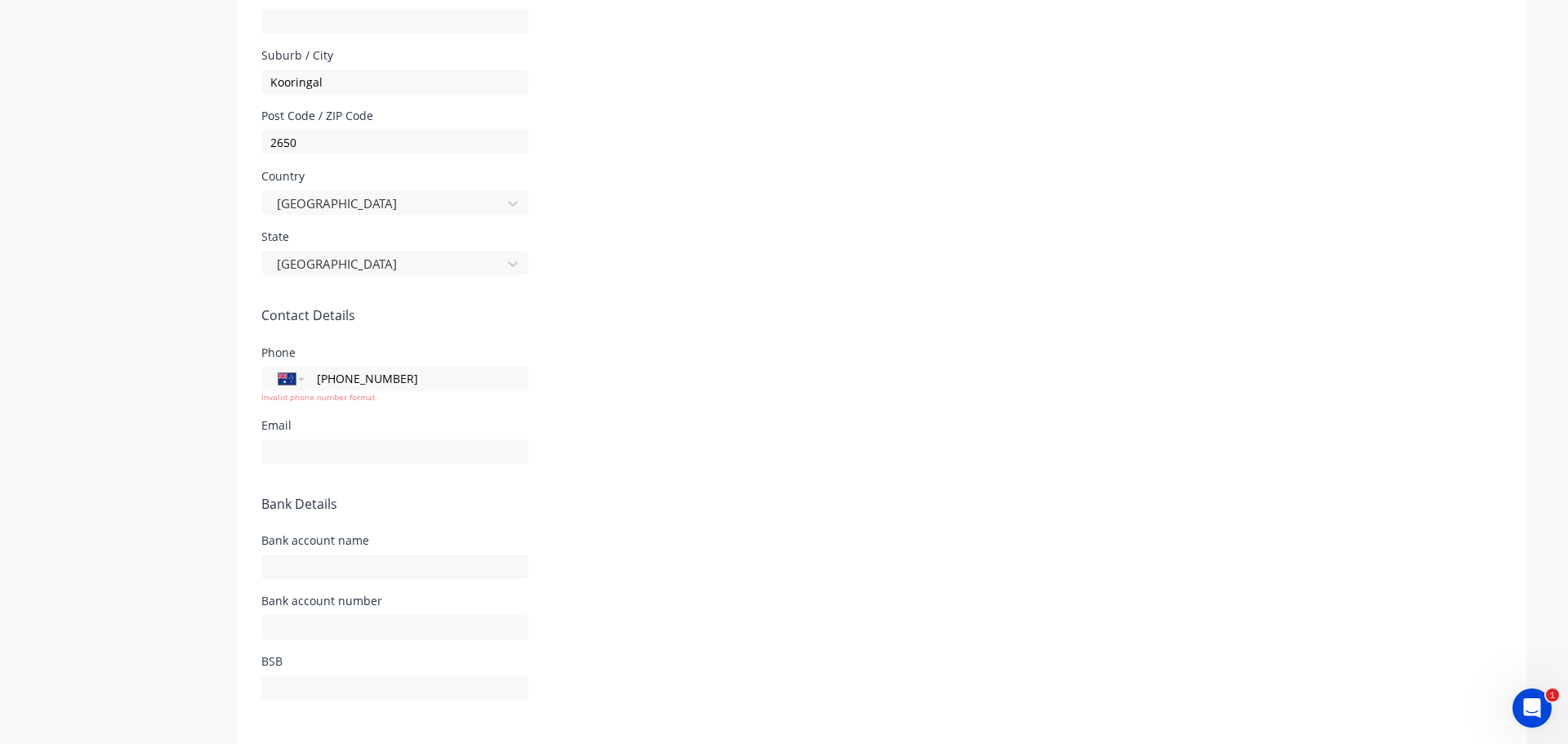 type on "(02) 6939 5200" 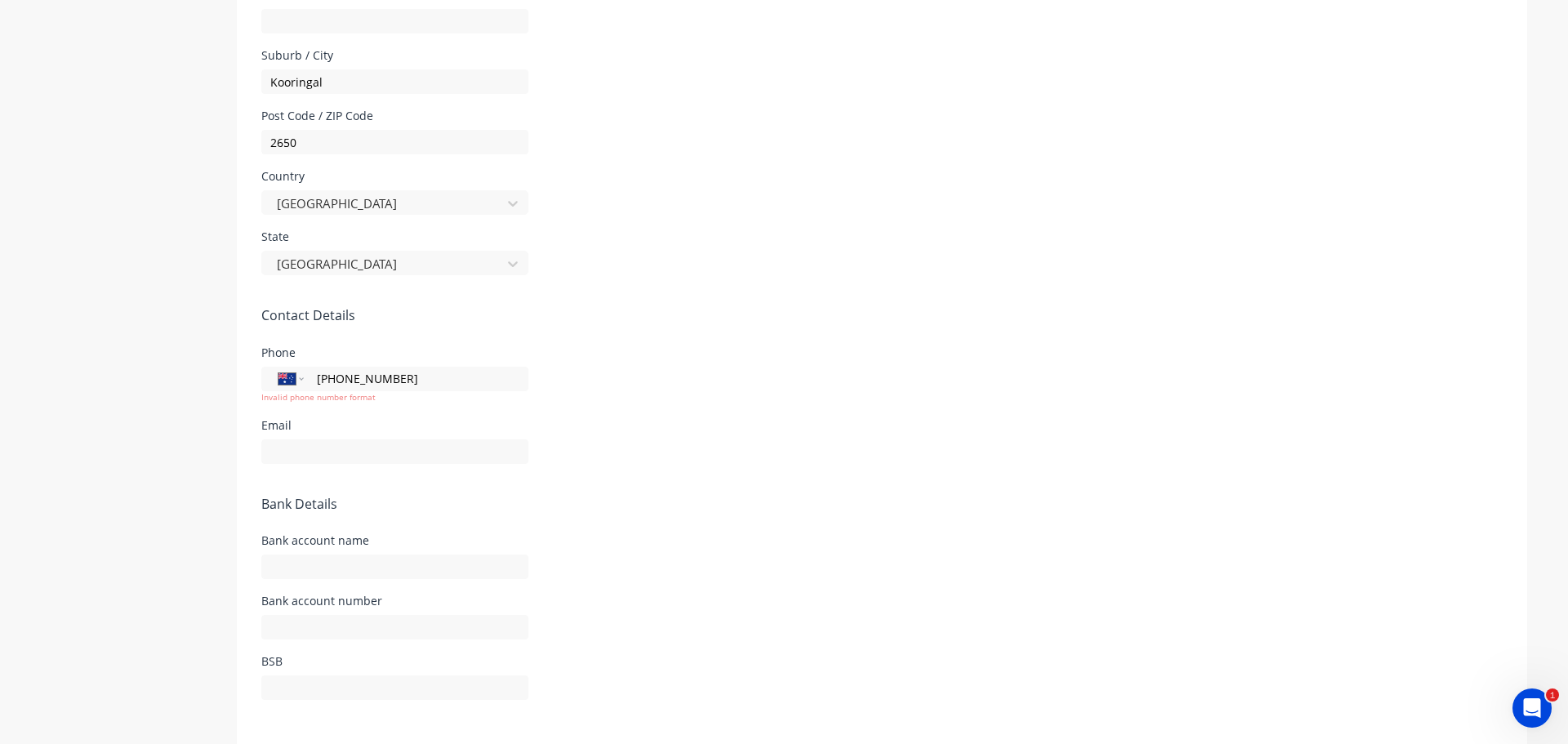 click on "Phone International Afghanistan Åland Islands Albania Algeria American Samoa Andorra Angola Anguilla Antigua and Barbuda Argentina Armenia Aruba Ascension Island Australia Austria Azerbaijan Bahamas Bahrain Bangladesh Barbados Belarus Belgium Belize Benin Bermuda Bhutan Bolivia Bonaire, Sint Eustatius and Saba Bosnia and Herzegovina Botswana Brazil British Indian Ocean Territory Brunei Darussalam Bulgaria Burkina Faso Burundi Cambodia Cameroon Canada Cape Verde Cayman Islands Central African Republic Chad Chile China Christmas Island Cocos (Keeling) Islands Colombia Comoros Congo Congo, Democratic Republic of the Cook Islands Costa Rica Cote d'Ivoire Croatia Cuba Curaçao Cyprus Czech Republic Denmark Djibouti Dominica Dominican Republic Ecuador Egypt El Salvador Equatorial Guinea Eritrea Estonia Ethiopia Falkland Islands Faroe Islands Federated States of Micronesia Fiji Finland France French Guiana French Polynesia Gabon Gambia Georgia Germany Ghana Gibraltar Greece Greenland Grenada Guadeloupe Guam Guinea" at bounding box center (882, 375) 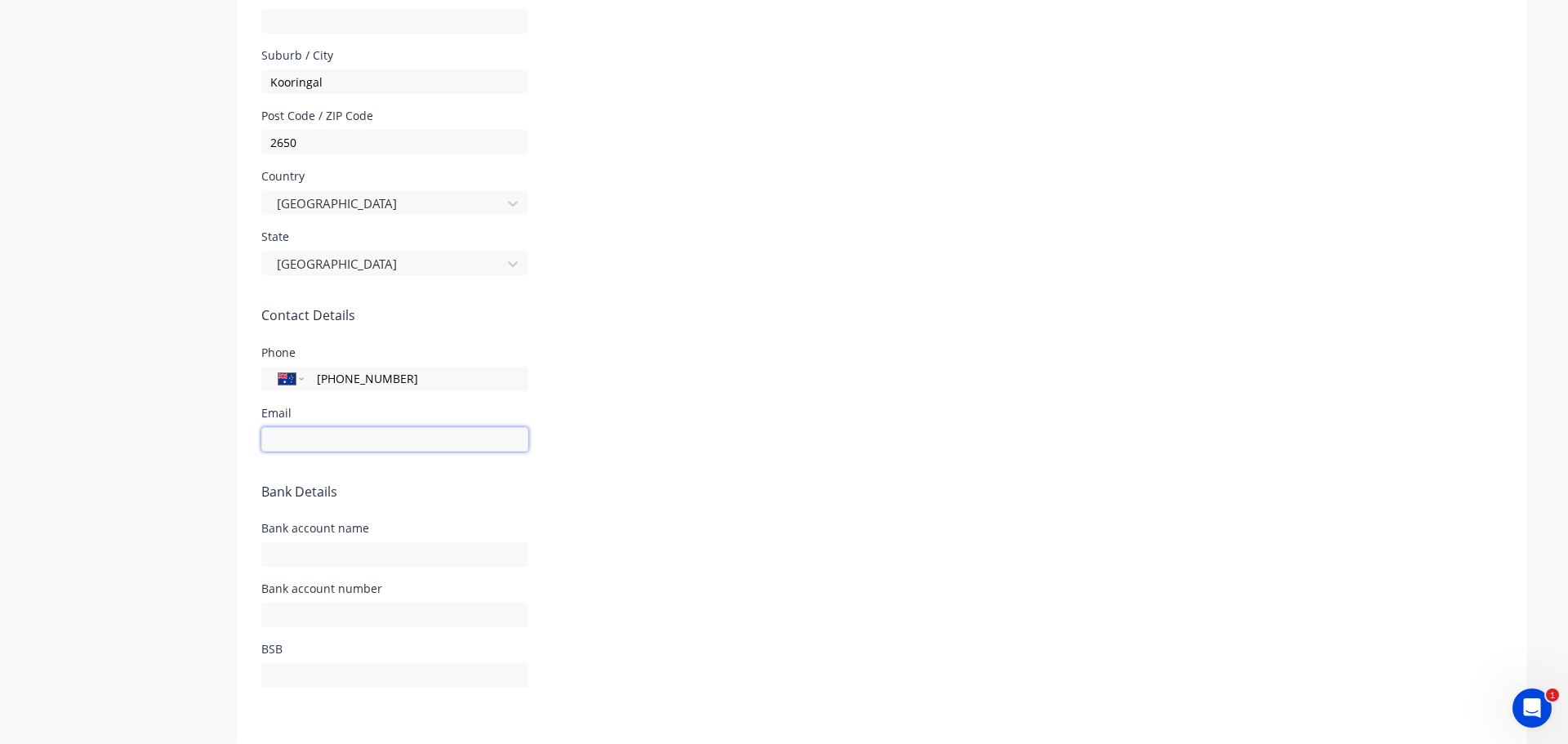 click at bounding box center (394, 439) 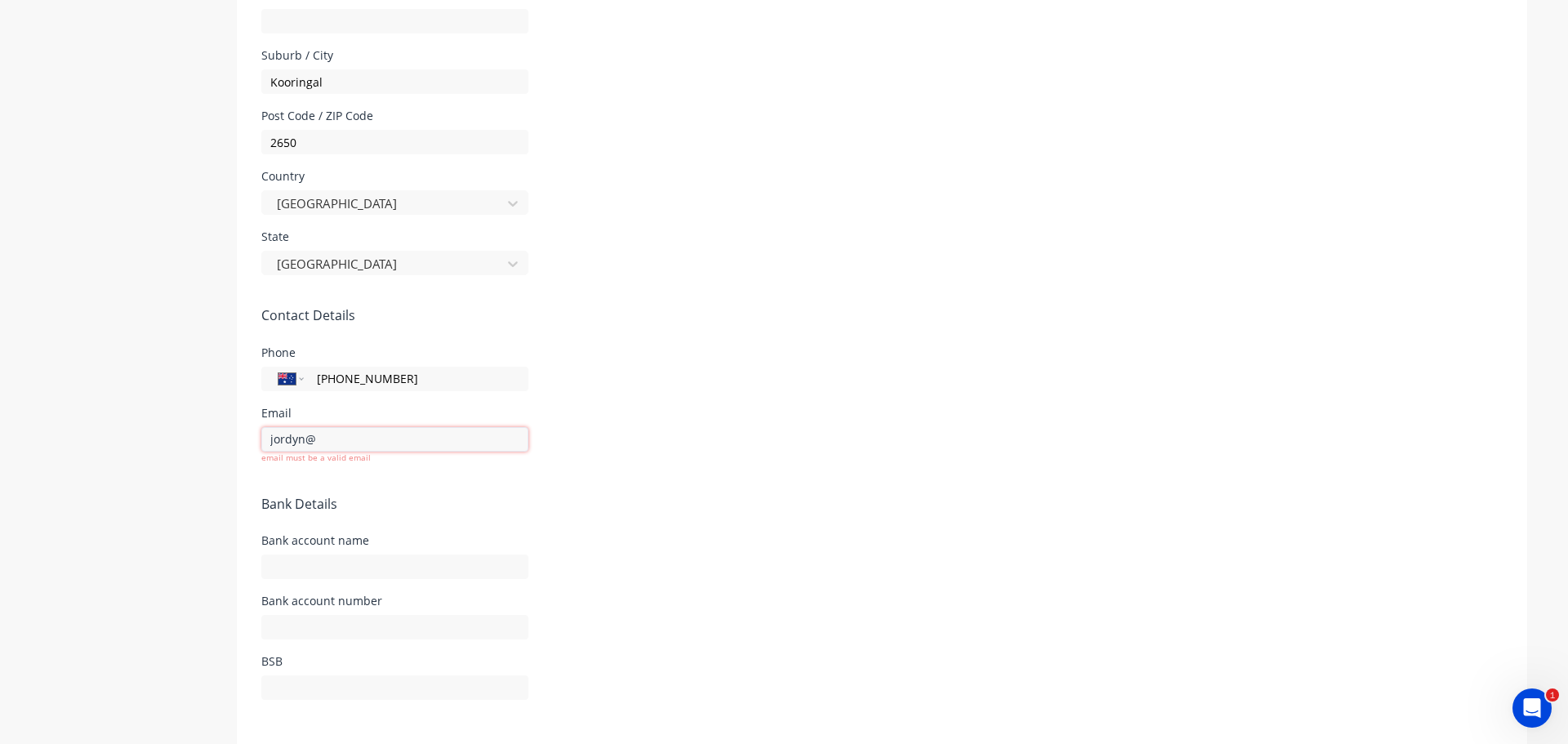 type on "jordyn@" 